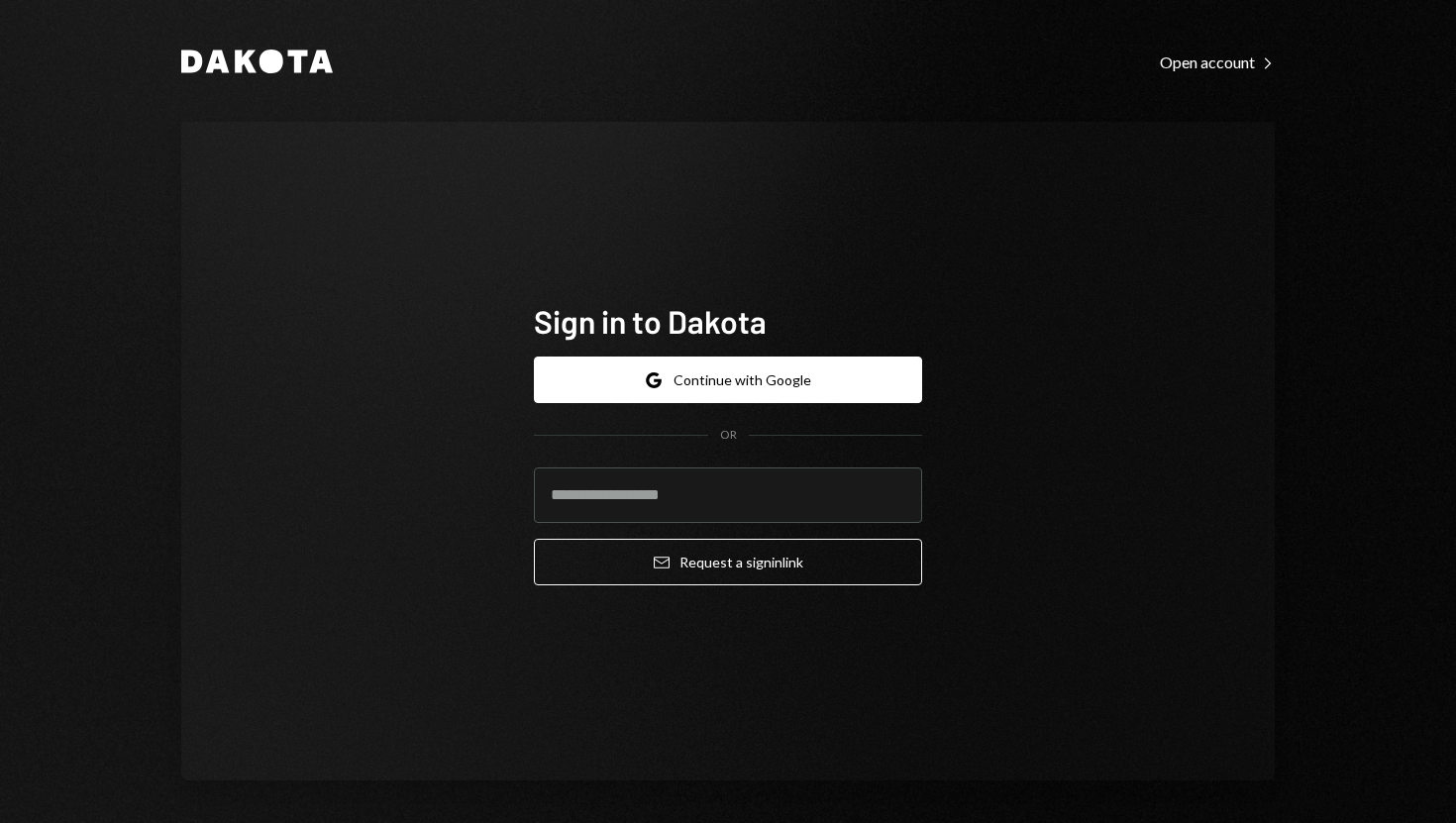 scroll, scrollTop: 0, scrollLeft: 0, axis: both 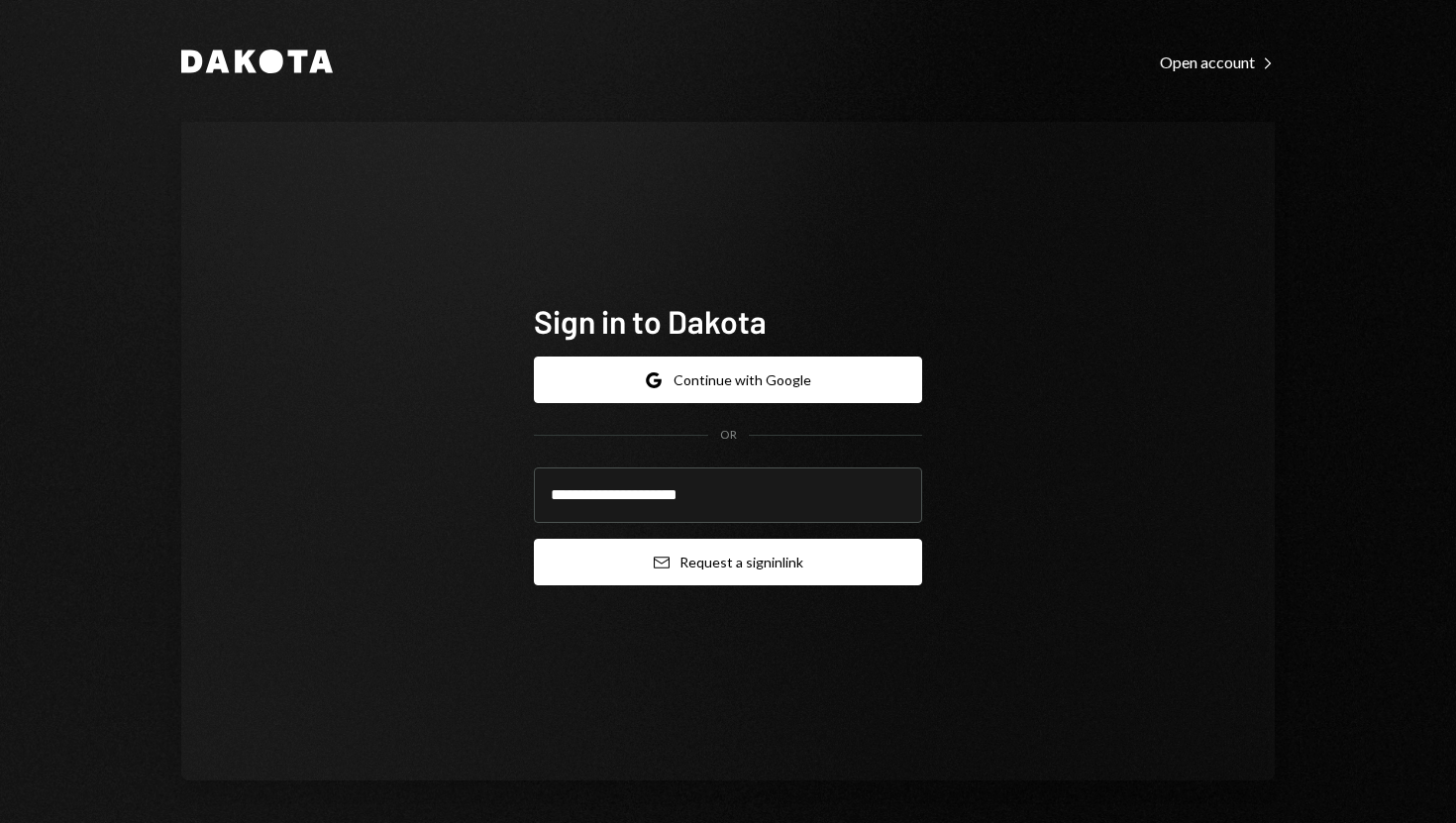 click on "Email Request a sign  in  link" at bounding box center [728, 562] 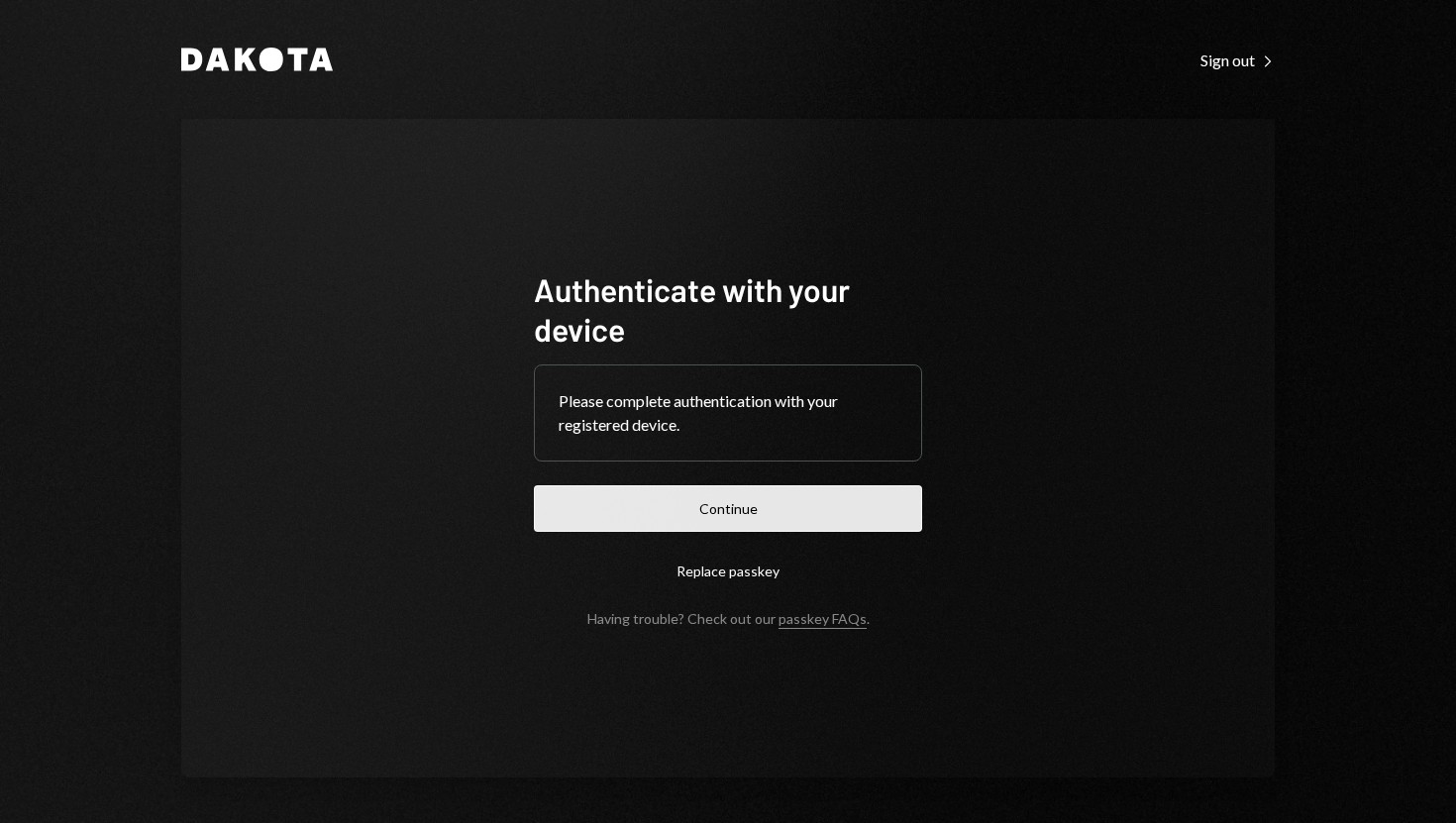 scroll, scrollTop: 0, scrollLeft: 0, axis: both 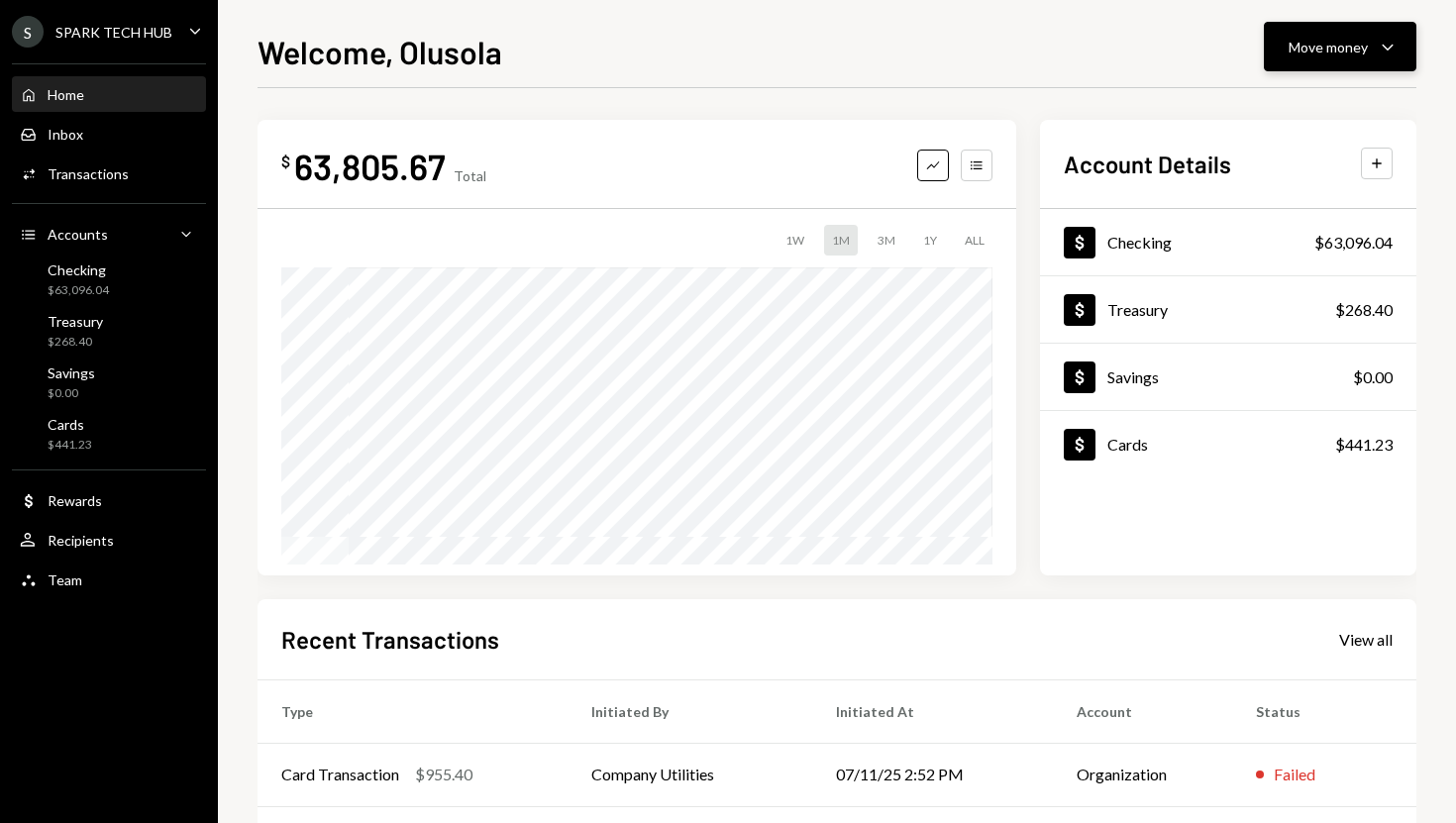 click on "Move money Caret Down" at bounding box center [1340, 47] 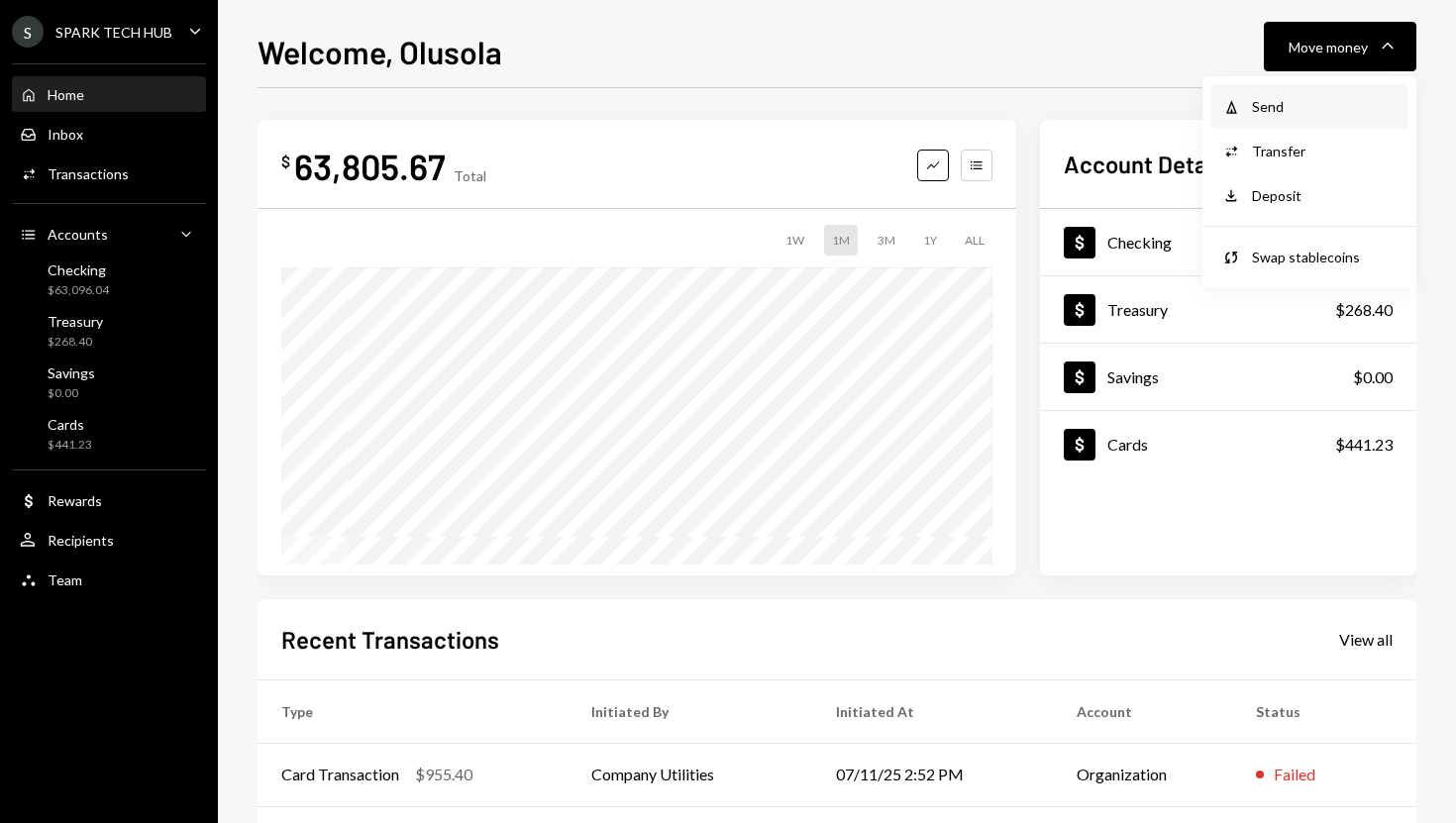 click on "Send" at bounding box center (1324, 106) 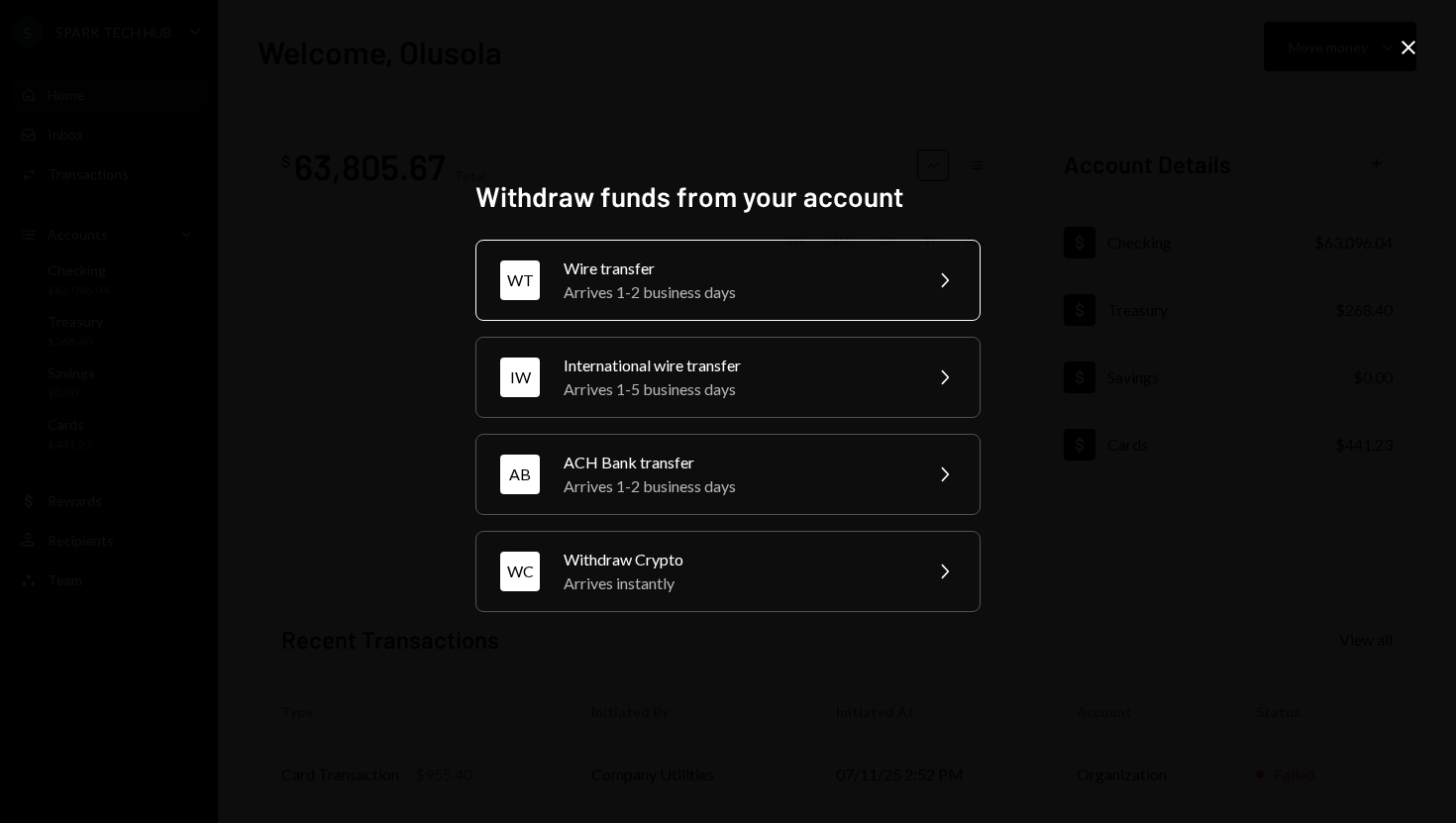 click on "Arrives 1-2 business days" at bounding box center [736, 292] 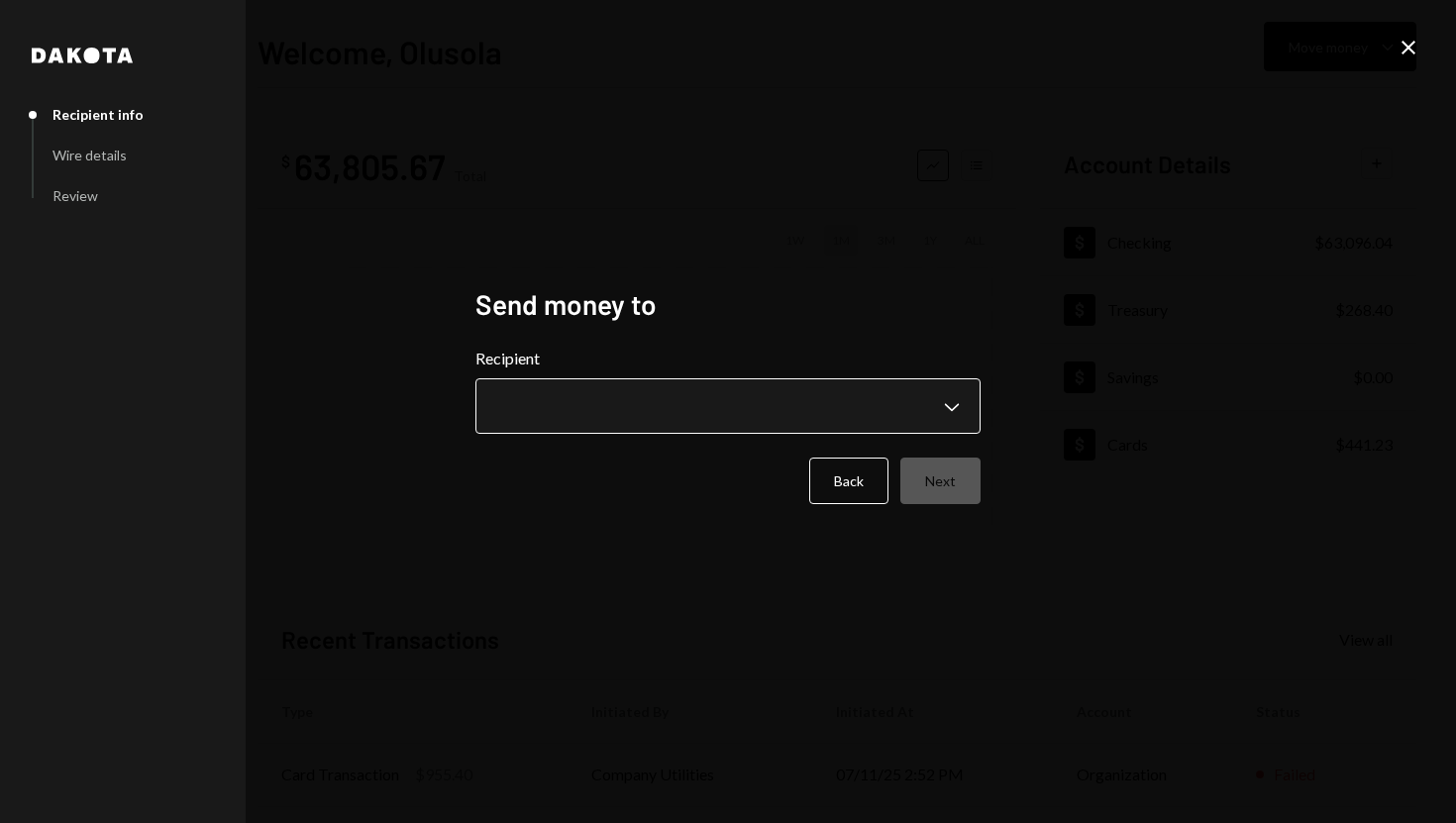 click on "**********" at bounding box center [728, 411] 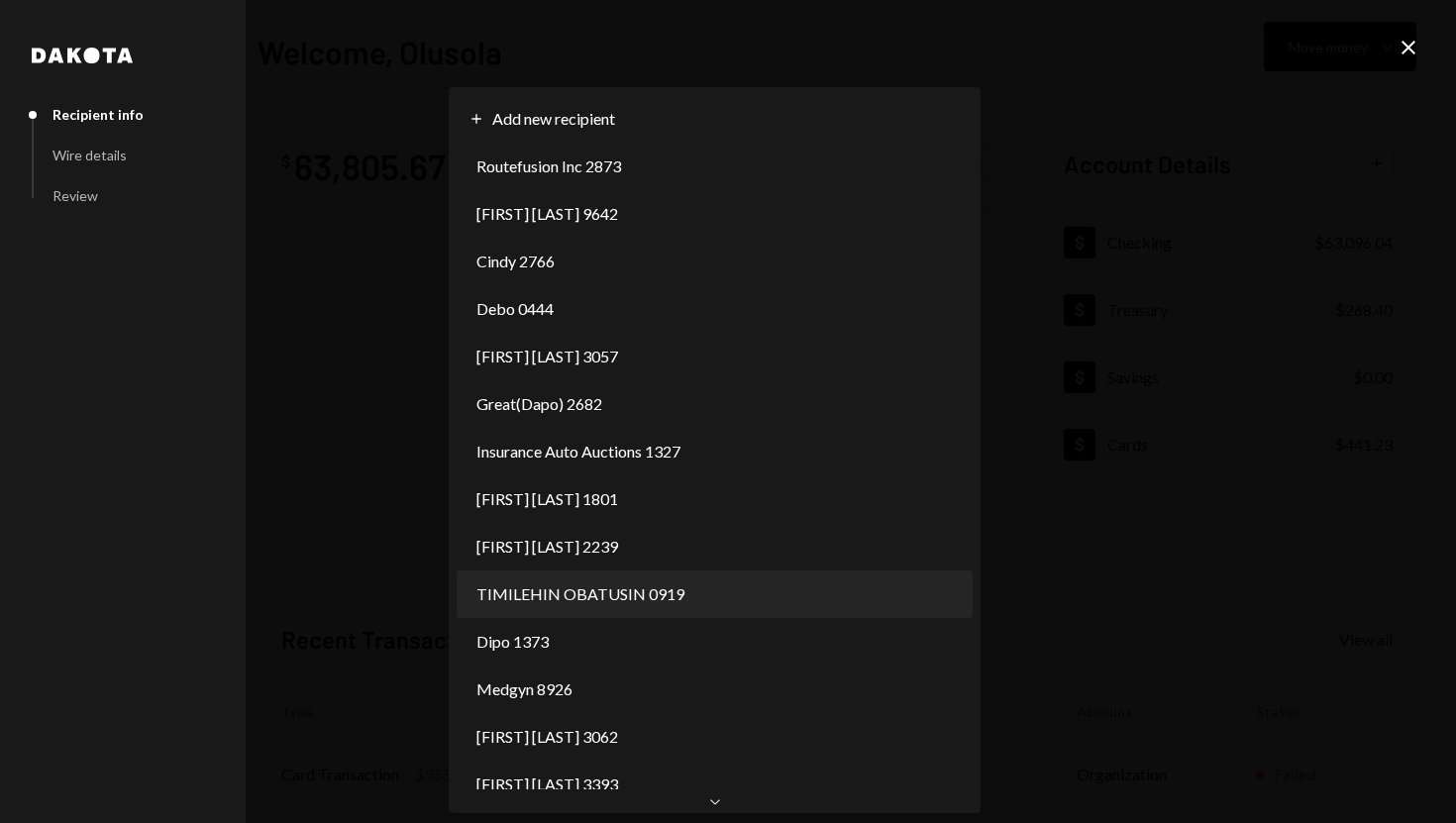 scroll, scrollTop: 0, scrollLeft: 0, axis: both 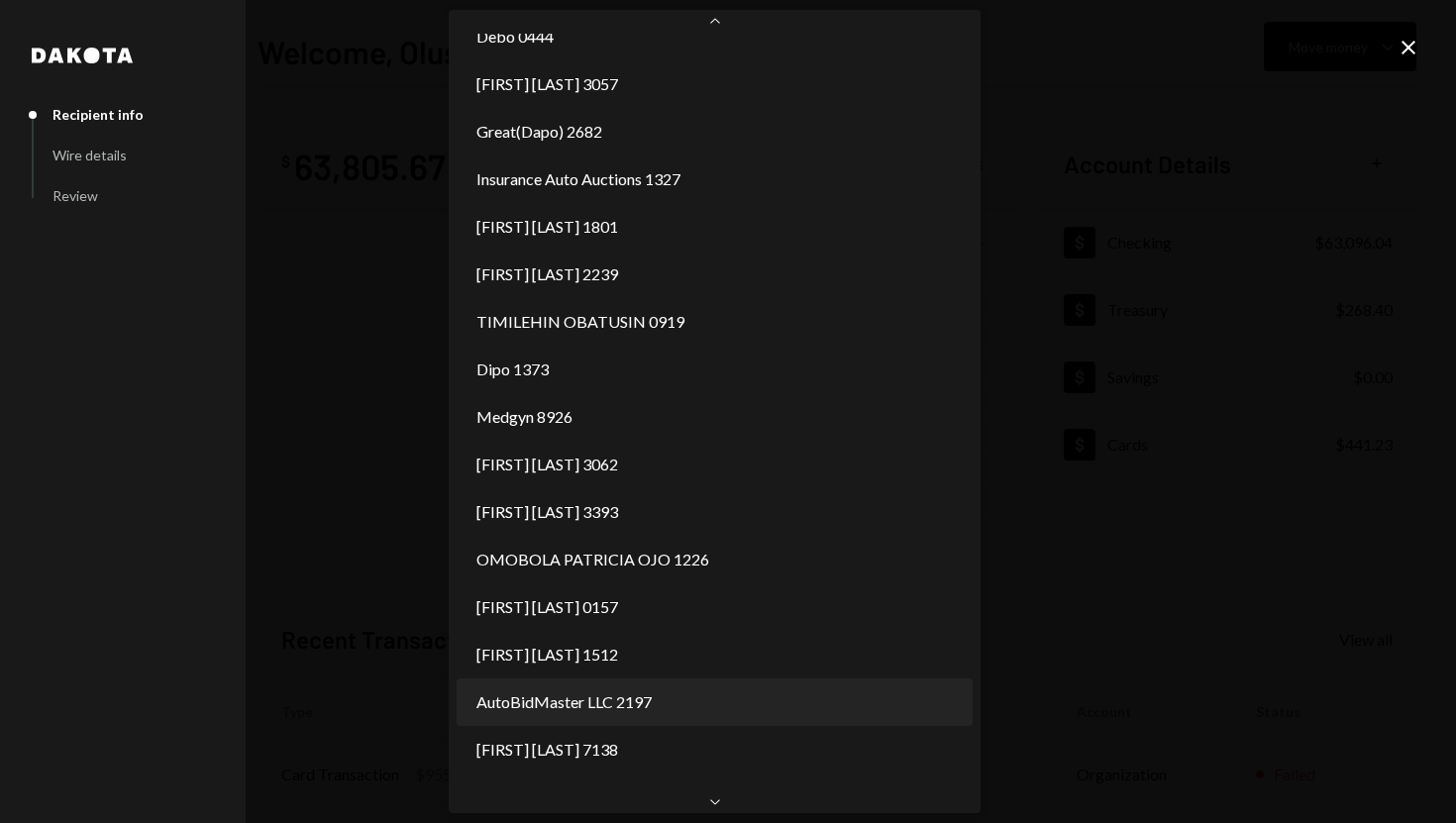 select on "**********" 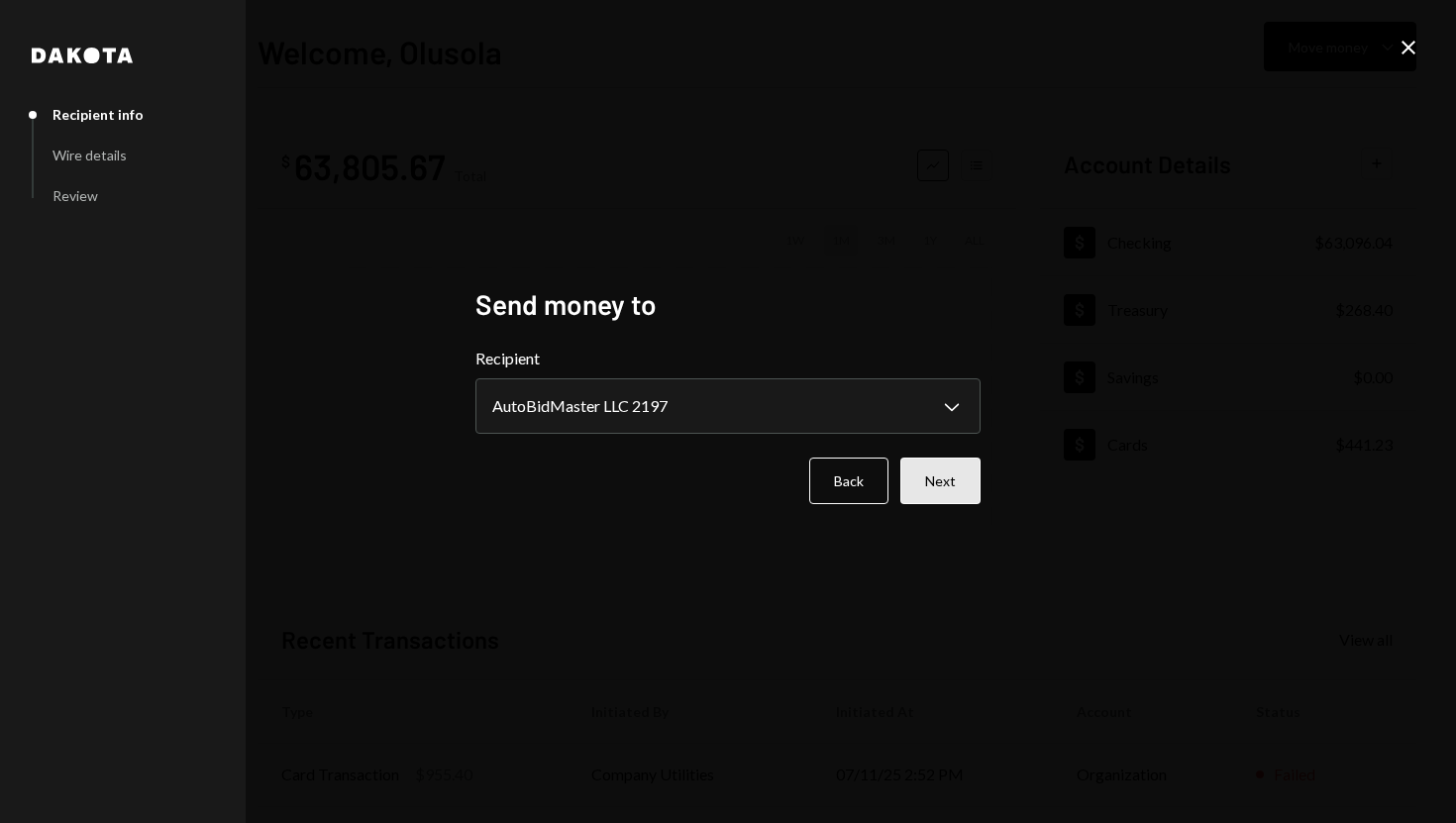 click on "Next" at bounding box center [940, 480] 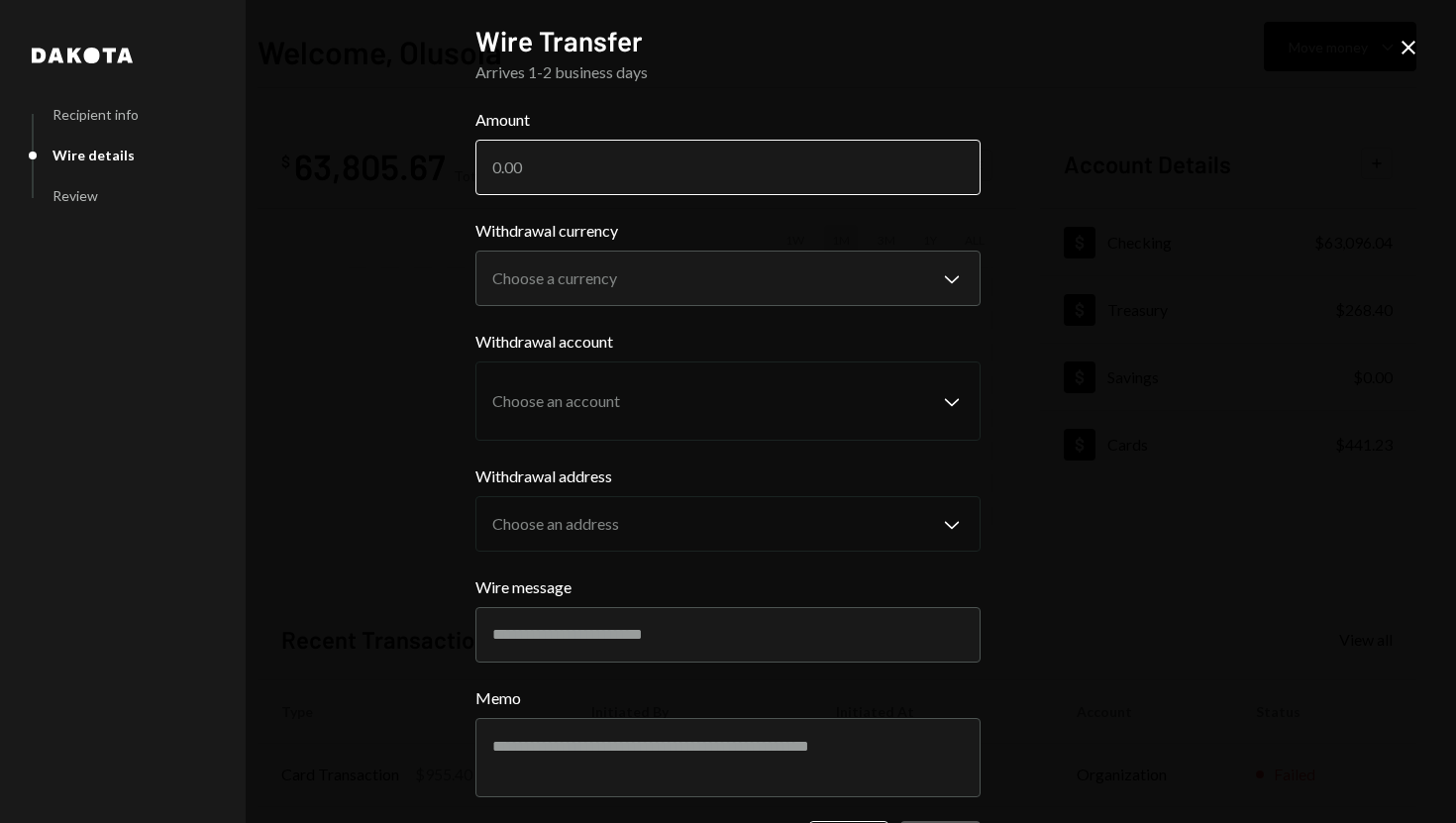 click on "Amount" at bounding box center (728, 167) 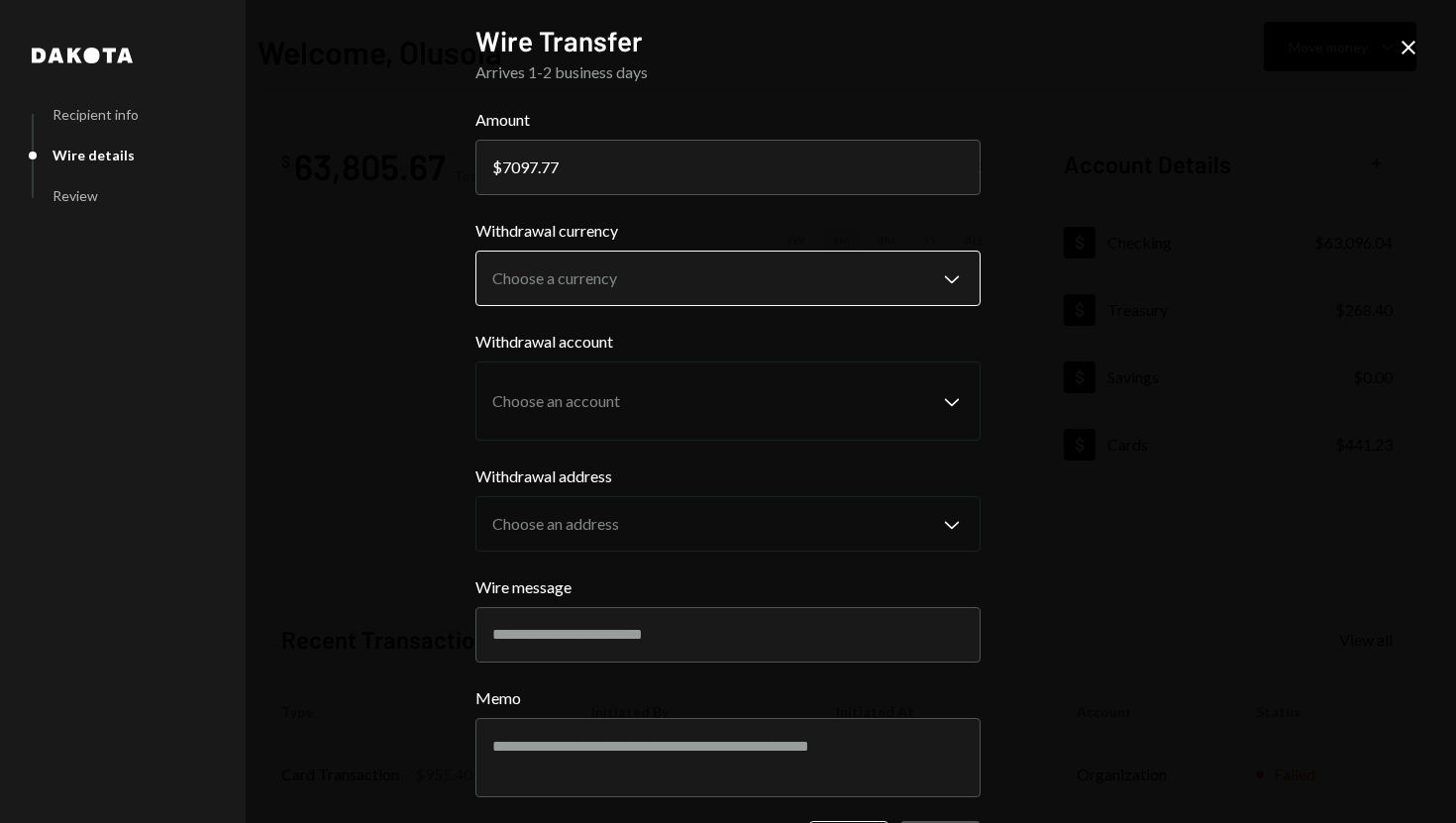 type on "7097.77" 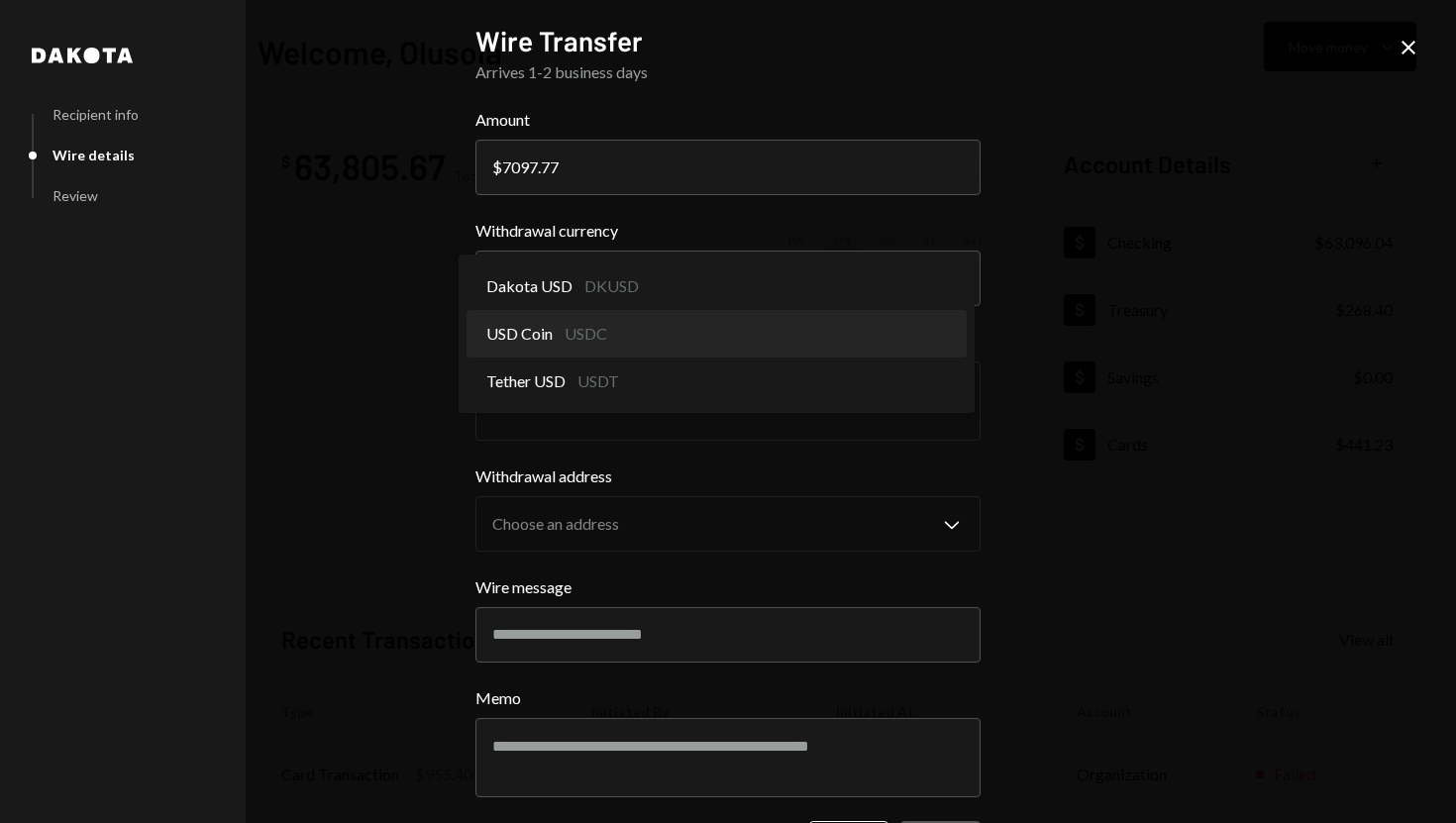 select on "****" 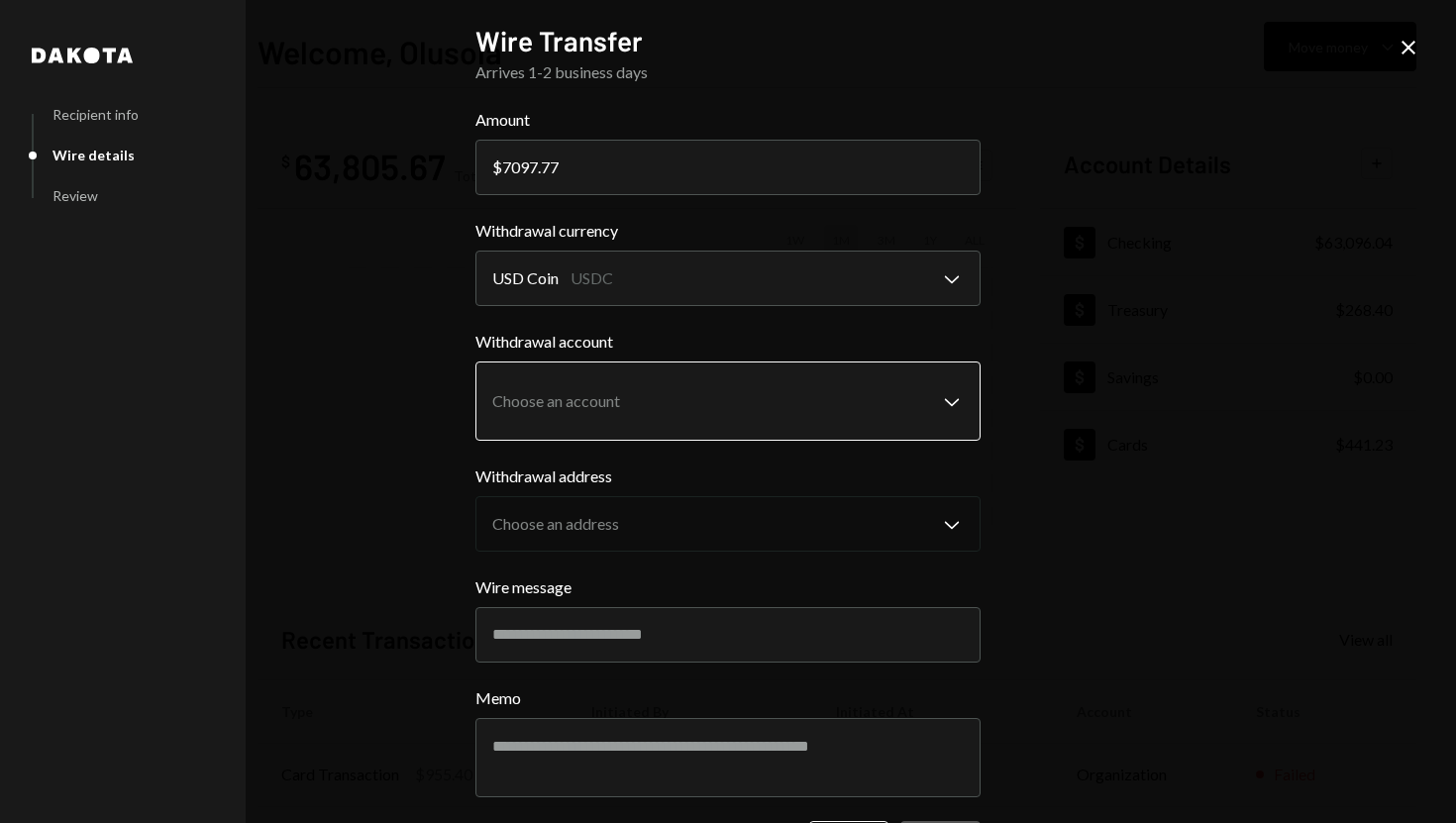click on "S SPARK TECH HUB Caret Down Home Home Inbox Inbox Activities Transactions Accounts Accounts Caret Down Checking $63,096.04 Treasury $268.40 Savings $0.00 Cards $441.23 Dollar Rewards User Recipients Team Team Welcome, [FIRST] Move money Caret Down $ 63,805.67 Total Graph Accounts 1W 1M 3M 1Y ALL Account Details Plus Dollar Checking $63,096.04 Dollar Treasury $268.40 Dollar Savings $0.00 Dollar Cards $441.23 Recent Transactions View all Type Initiated By Initiated At Account Status Card Transaction $955.40 Company Utilities 07/11/25 2:52 PM Organization Failed Deposit 33,616  USDC 0x260B...C54cEa Copy 07/11/25 12:32 PM Checking Completed Withdrawal 24,000  USDC [FIRST] [LAST] 07/11/25 10:45 AM Checking Completed Bank Payment $4,004.00 [FIRST] [LAST] 07/11/25 10:01 AM Checking Completed Bank Payment $6,569.56 [FIRST] [LAST] 07/11/25 10:00 AM Checking Completed /dashboard   Dakota Recipient info Wire details Review Wire Transfer Arrives 1-2 business days Amount $ 7097.77 Withdrawal currency USD Coin USDC" at bounding box center (728, 411) 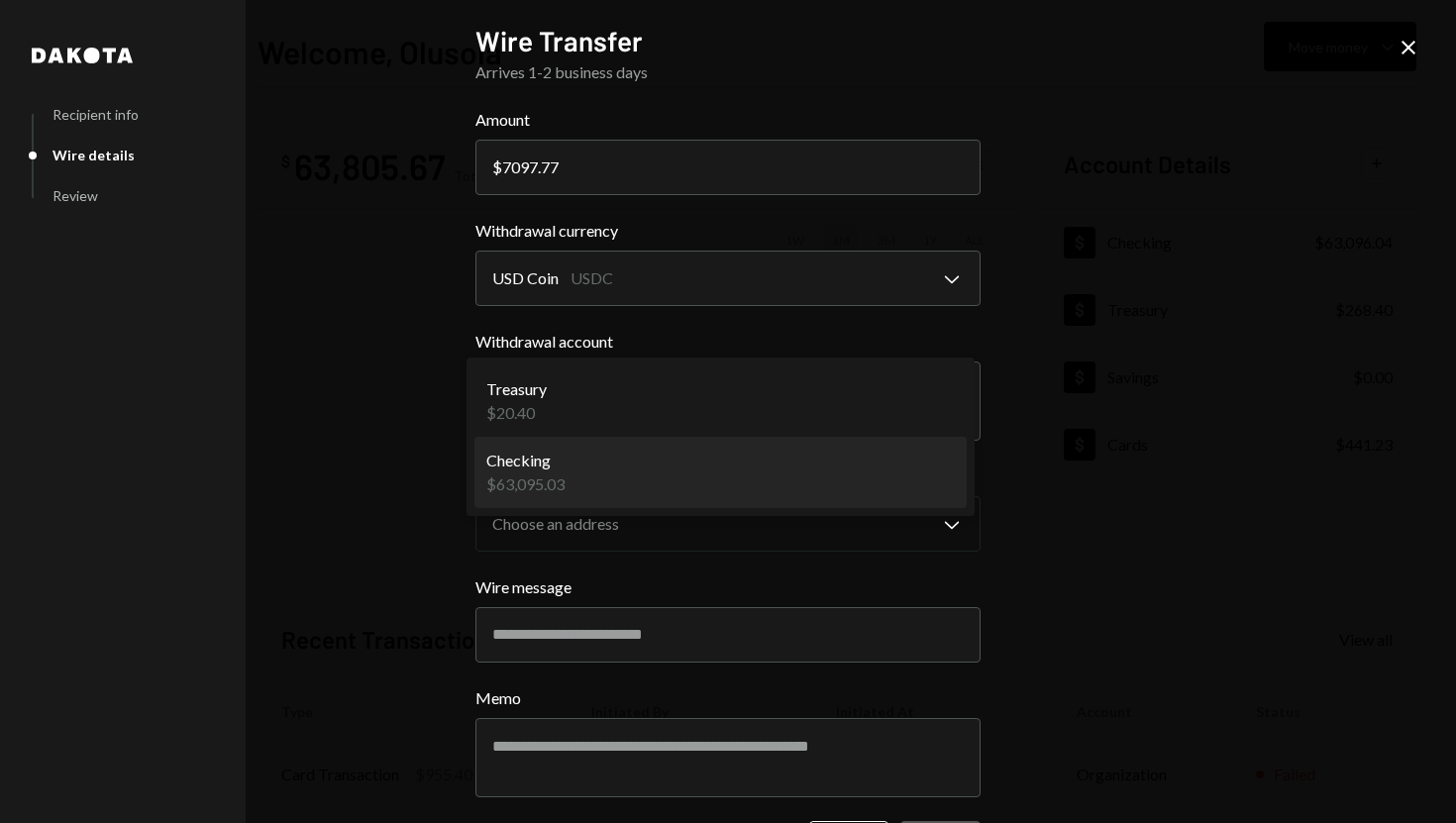 select on "**********" 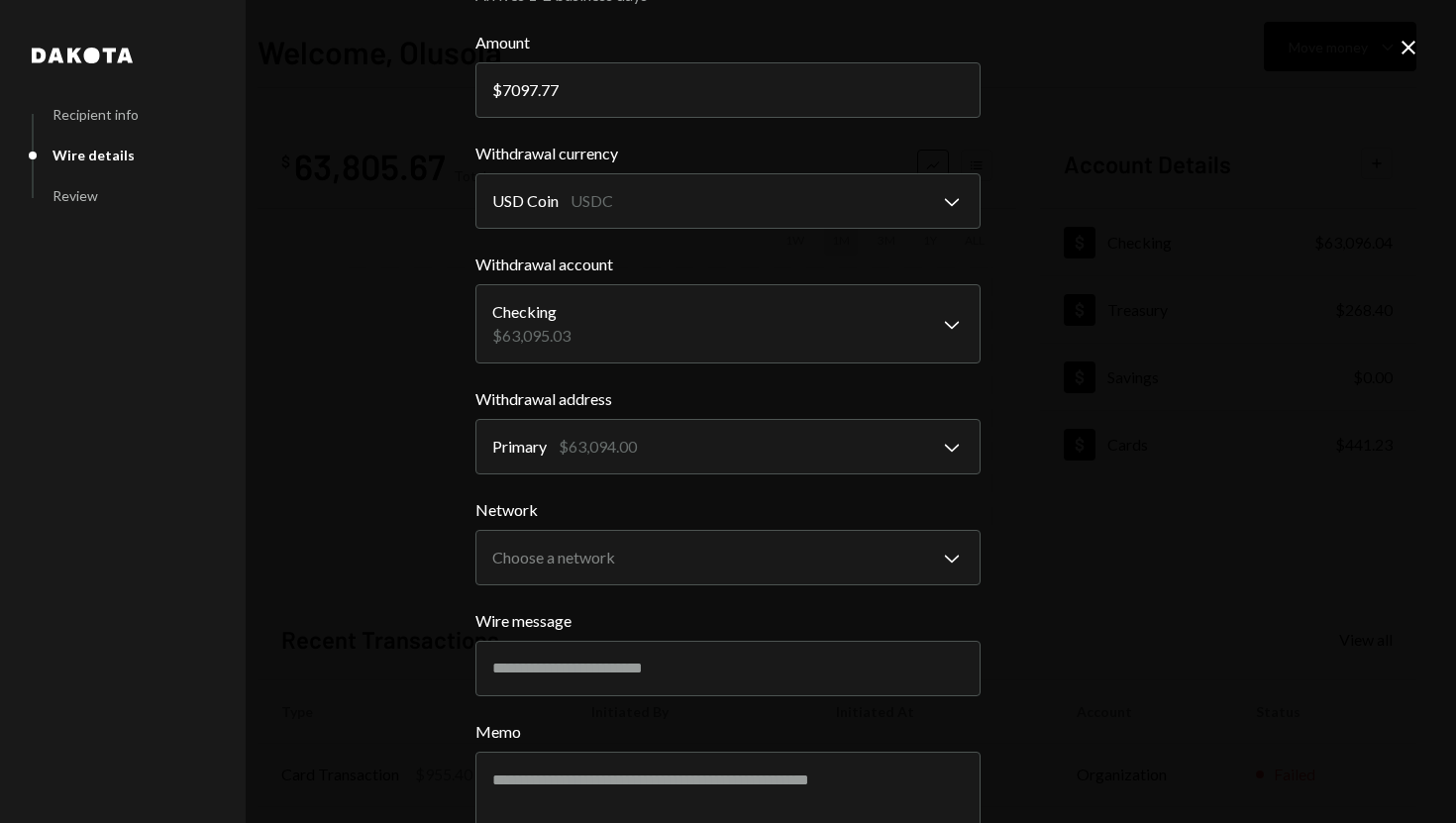 scroll, scrollTop: 84, scrollLeft: 0, axis: vertical 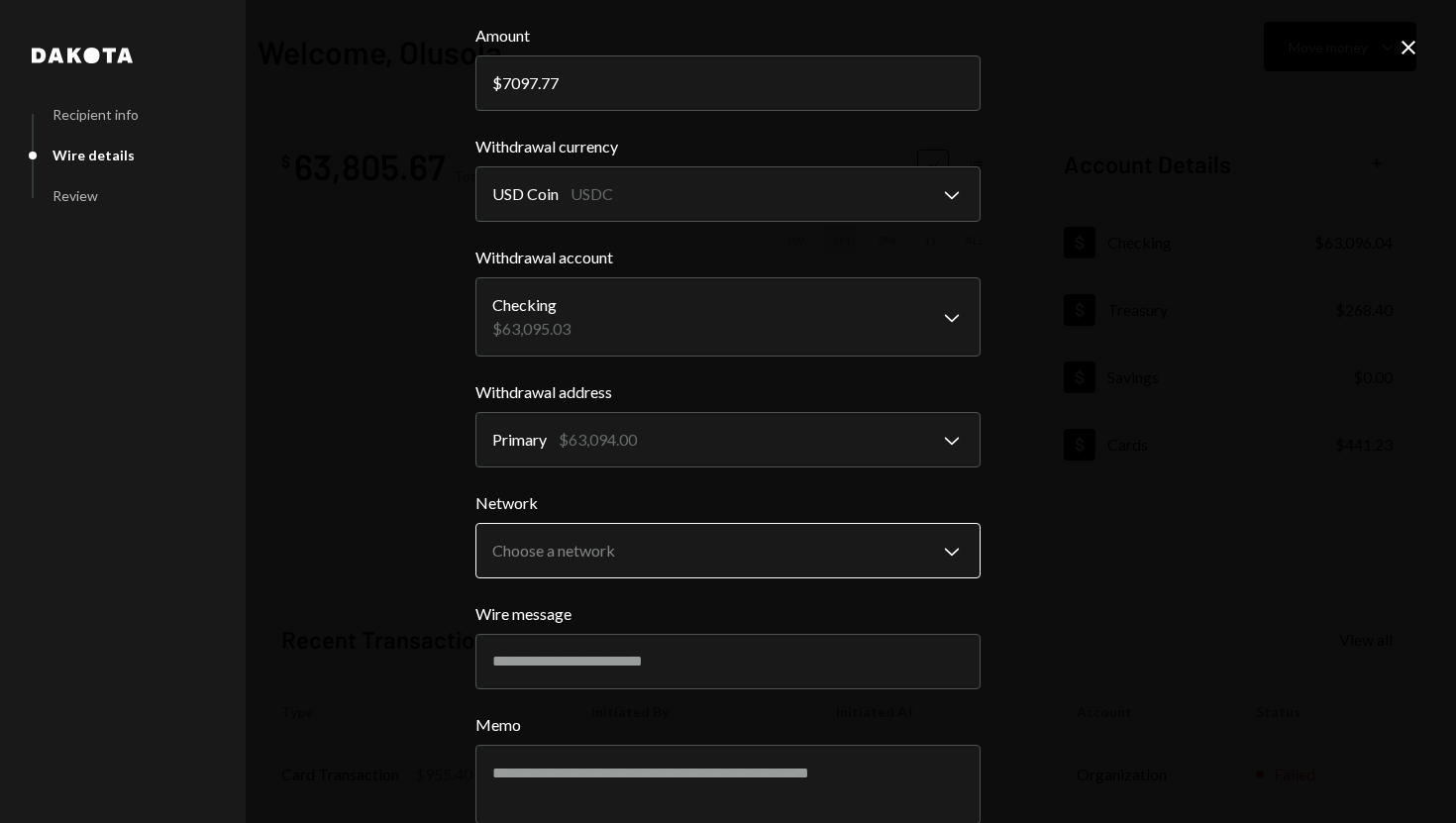 click on "S SPARK TECH HUB Caret Down Home Home Inbox Inbox Activities Transactions Accounts Accounts Caret Down Checking $63,096.04 Treasury $268.40 Savings $0.00 Cards $441.23 Dollar Rewards User Recipients Team Team Welcome, [FIRST] Move money Caret Down $ 63,805.67 Total Graph Accounts 1W 1M 3M 1Y ALL Account Details Plus Dollar Checking $63,096.04 Dollar Treasury $268.40 Dollar Savings $0.00 Dollar Cards $441.23 Recent Transactions View all Type Initiated By Initiated At Account Status Card Transaction $955.40 Company Utilities 07/11/25 2:52 PM Organization Failed Deposit 33,616  USDC 0x260B...C54cEa Copy 07/11/25 12:32 PM Checking Completed Withdrawal 24,000  USDC [FIRST] [LAST] 07/11/25 10:45 AM Checking Completed Bank Payment $4,004.00 [FIRST] [LAST] 07/11/25 10:01 AM Checking Completed Bank Payment $6,569.56 [FIRST] [LAST] 07/11/25 10:00 AM Checking Completed /dashboard   Dakota Recipient info Wire details Review Wire Transfer Arrives 1-2 business days Amount $ 7097.77 Withdrawal currency USD Coin USDC" at bounding box center (728, 411) 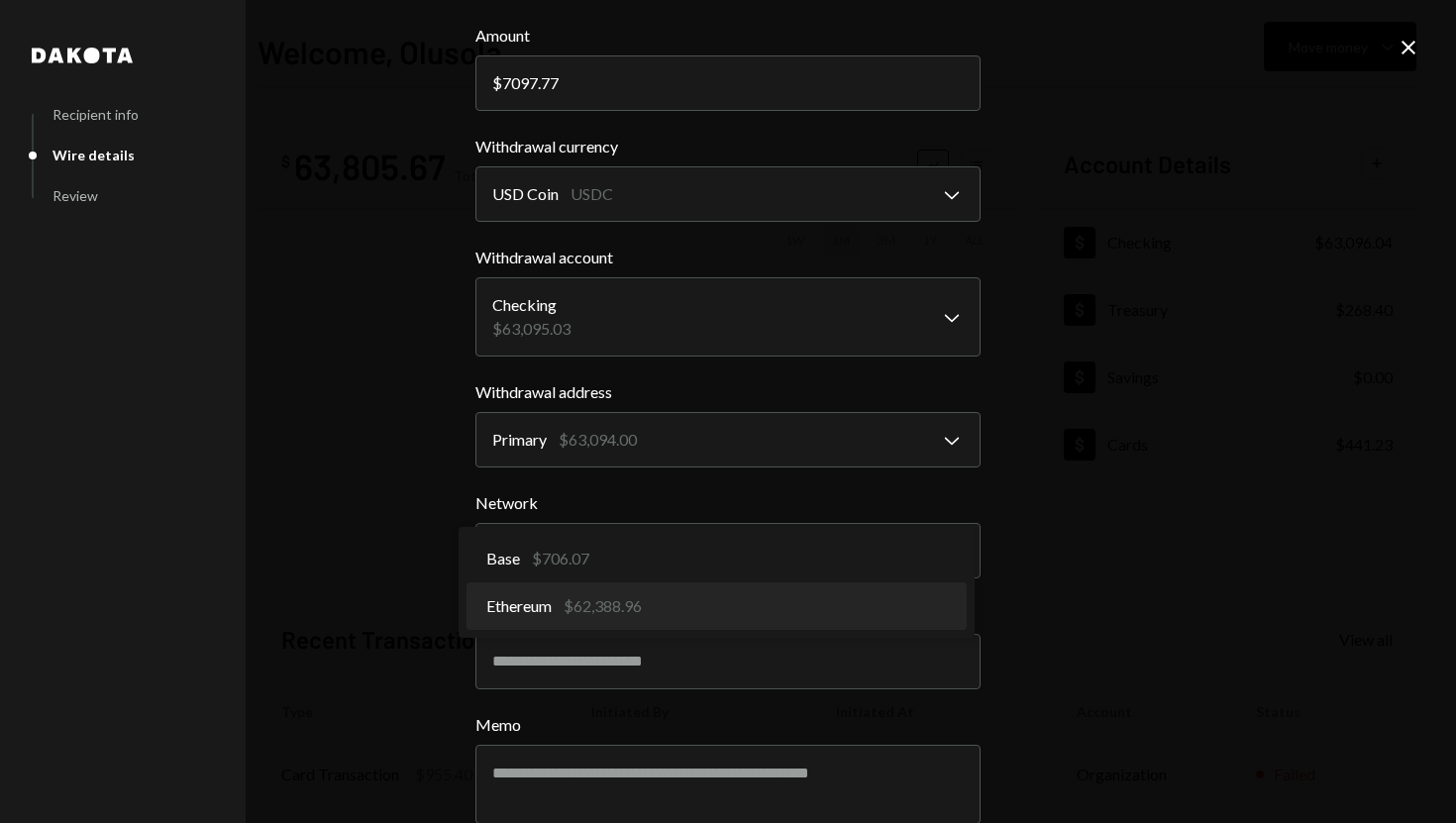 select on "**********" 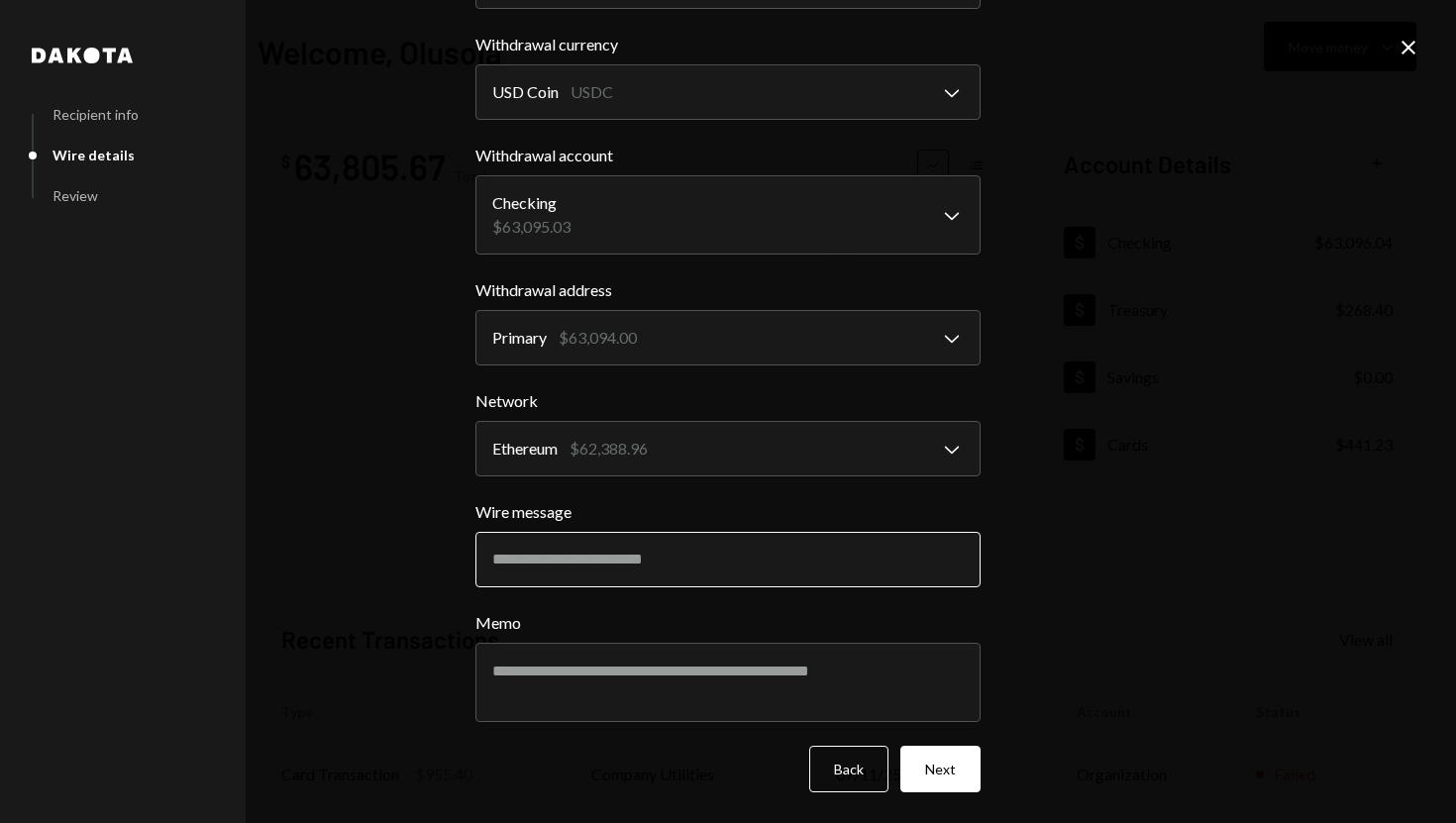 scroll, scrollTop: 0, scrollLeft: 0, axis: both 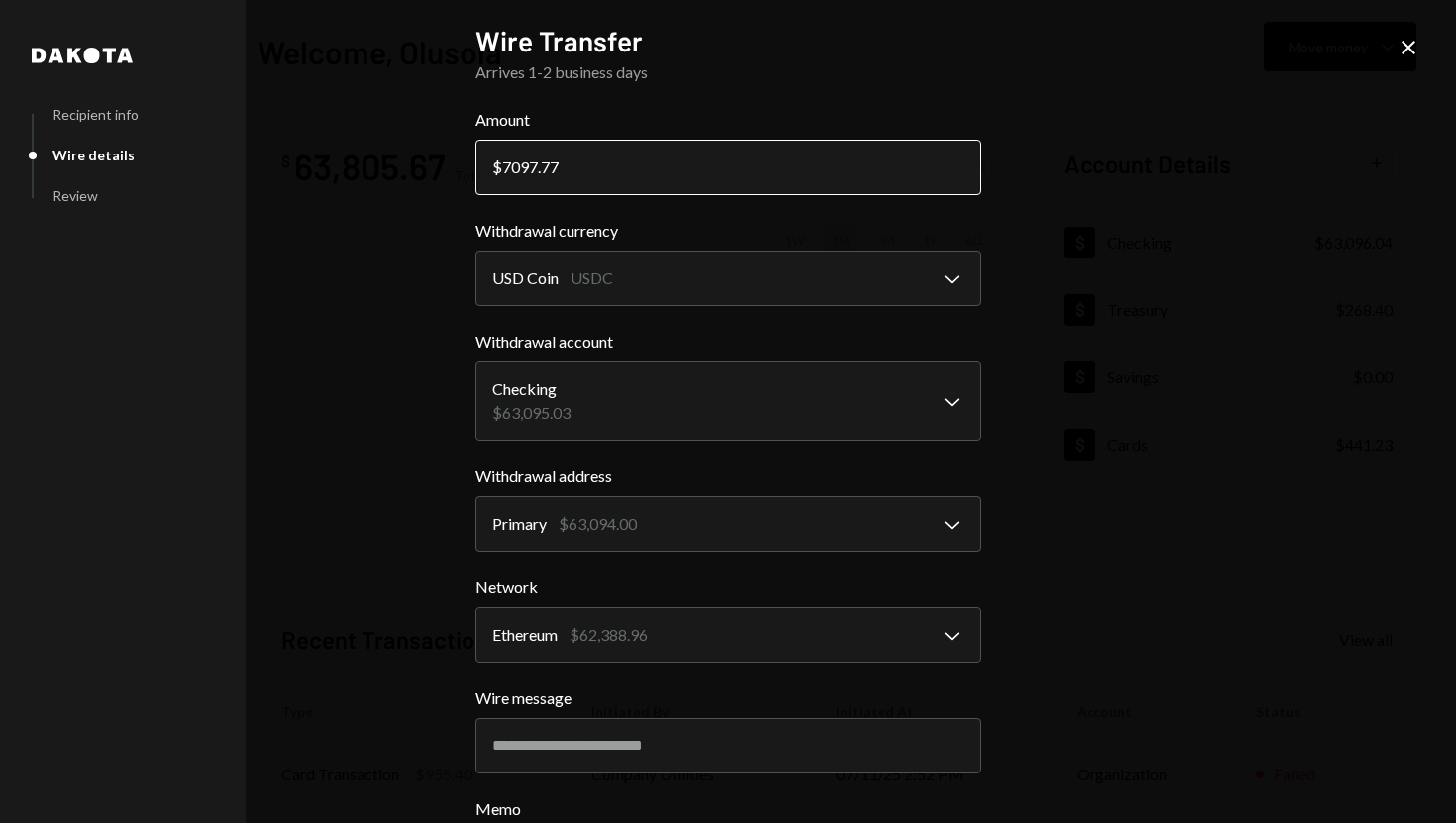 click on "7097.77" at bounding box center [728, 167] 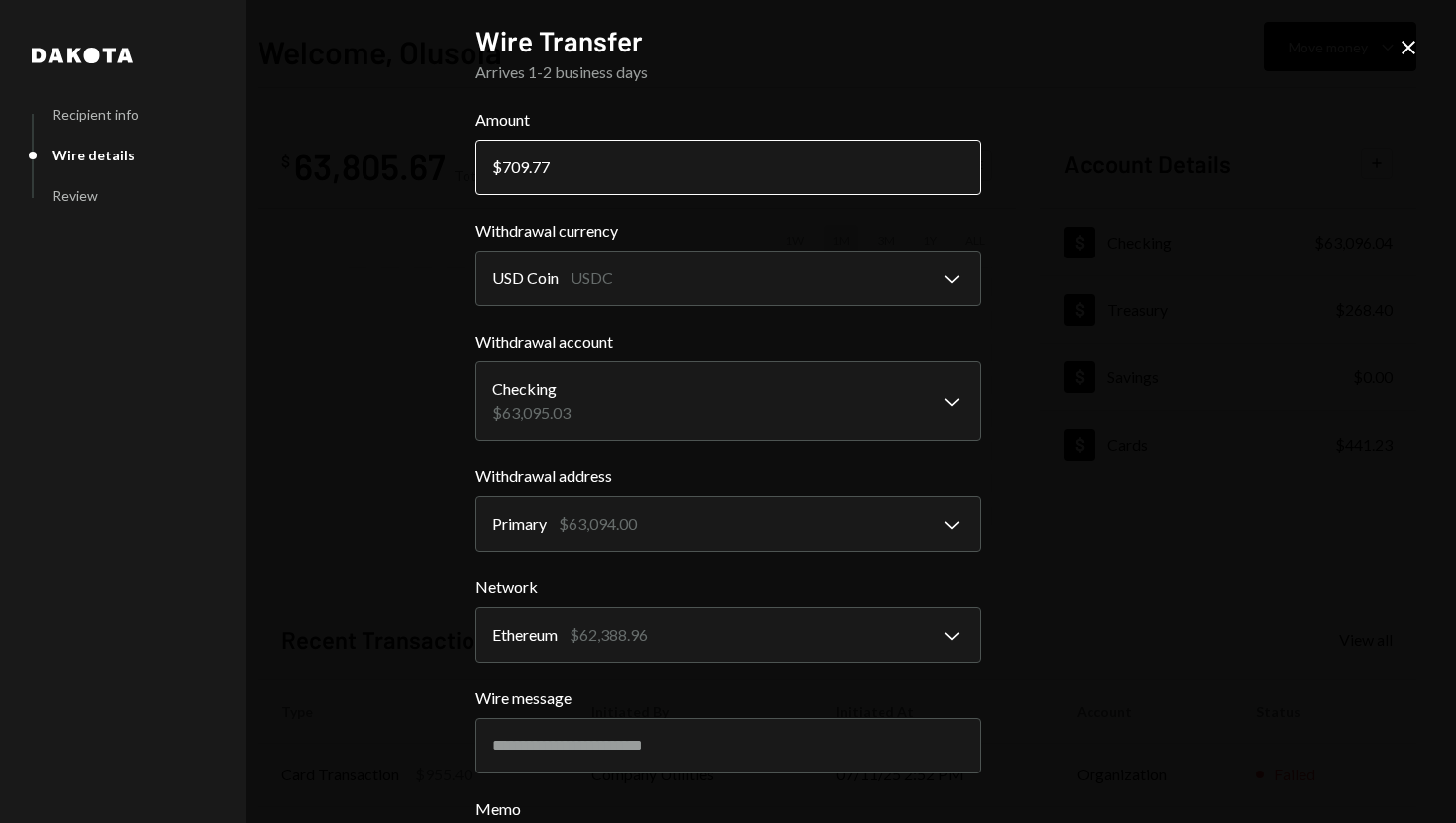 type on "7096.77" 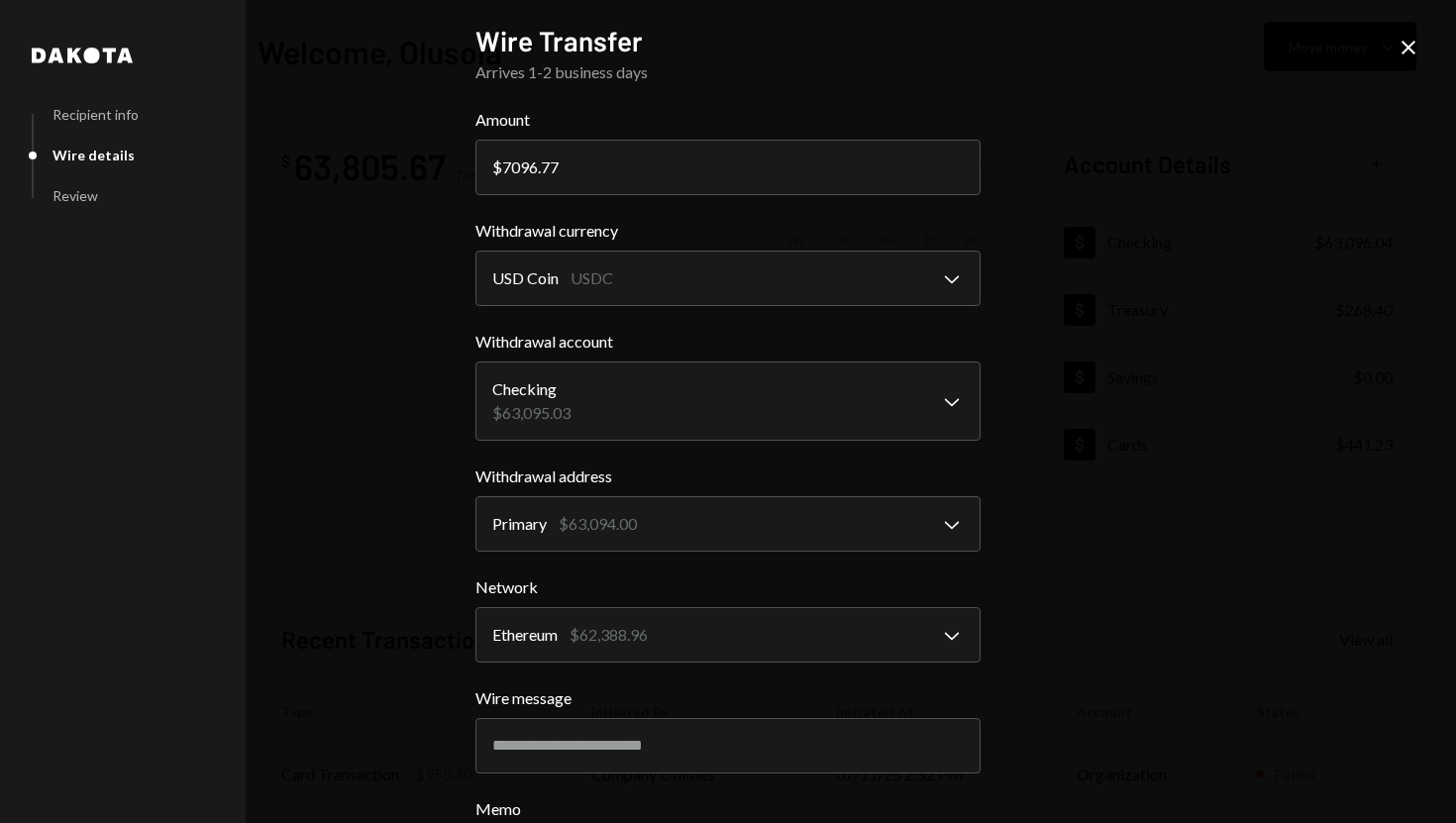 scroll, scrollTop: 186, scrollLeft: 0, axis: vertical 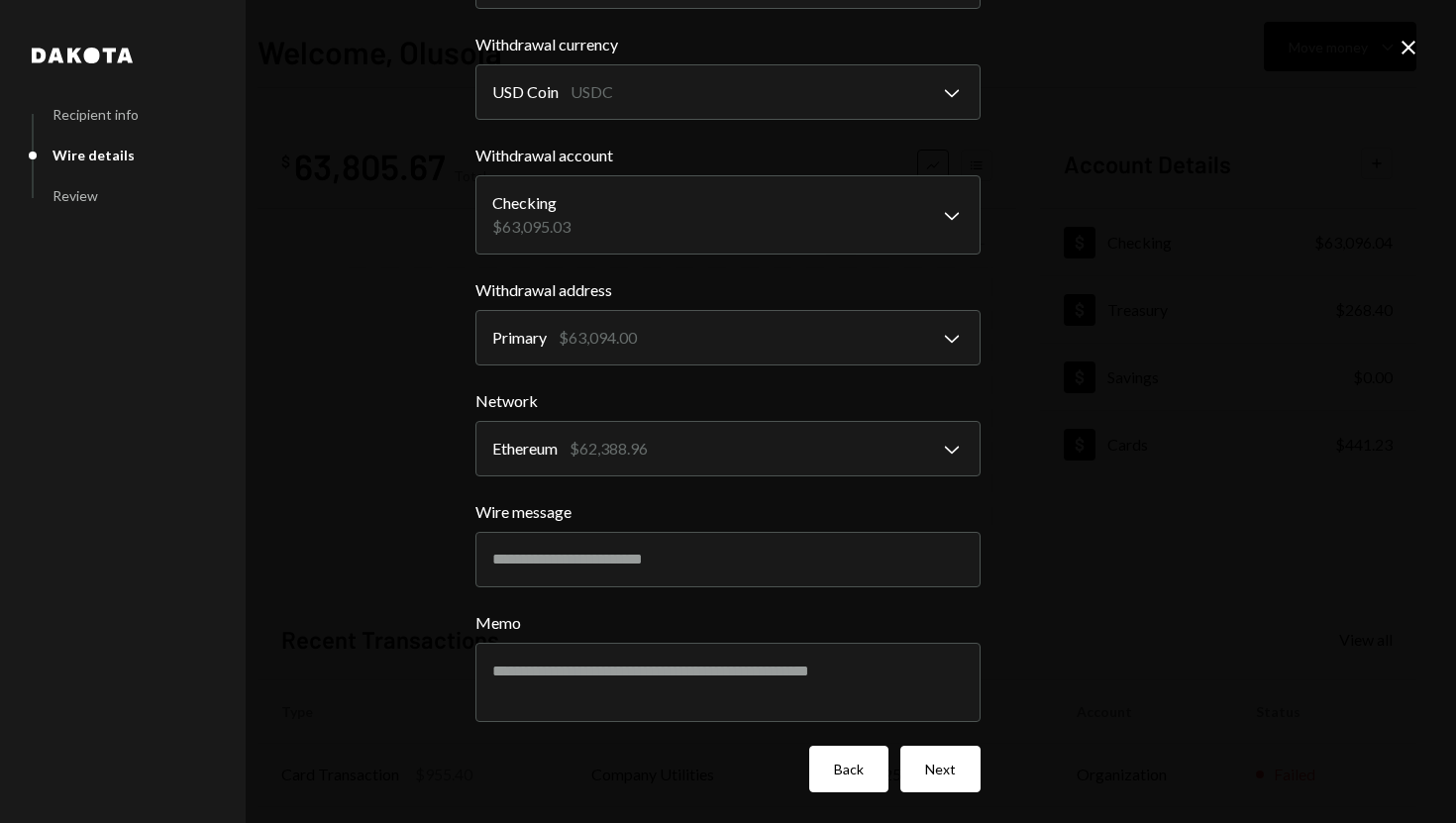 click on "Back" at bounding box center (849, 769) 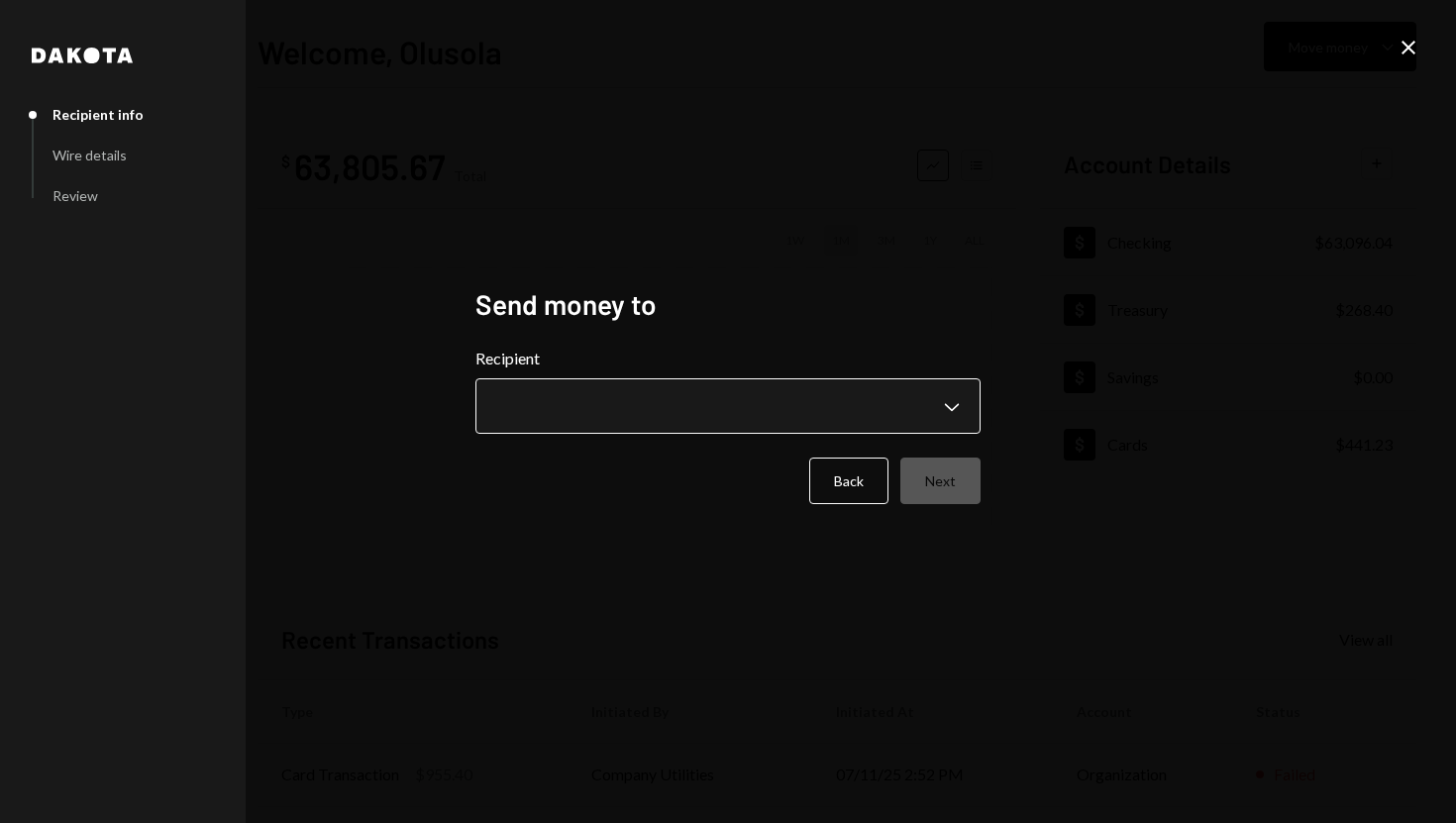 click on "**********" at bounding box center [728, 411] 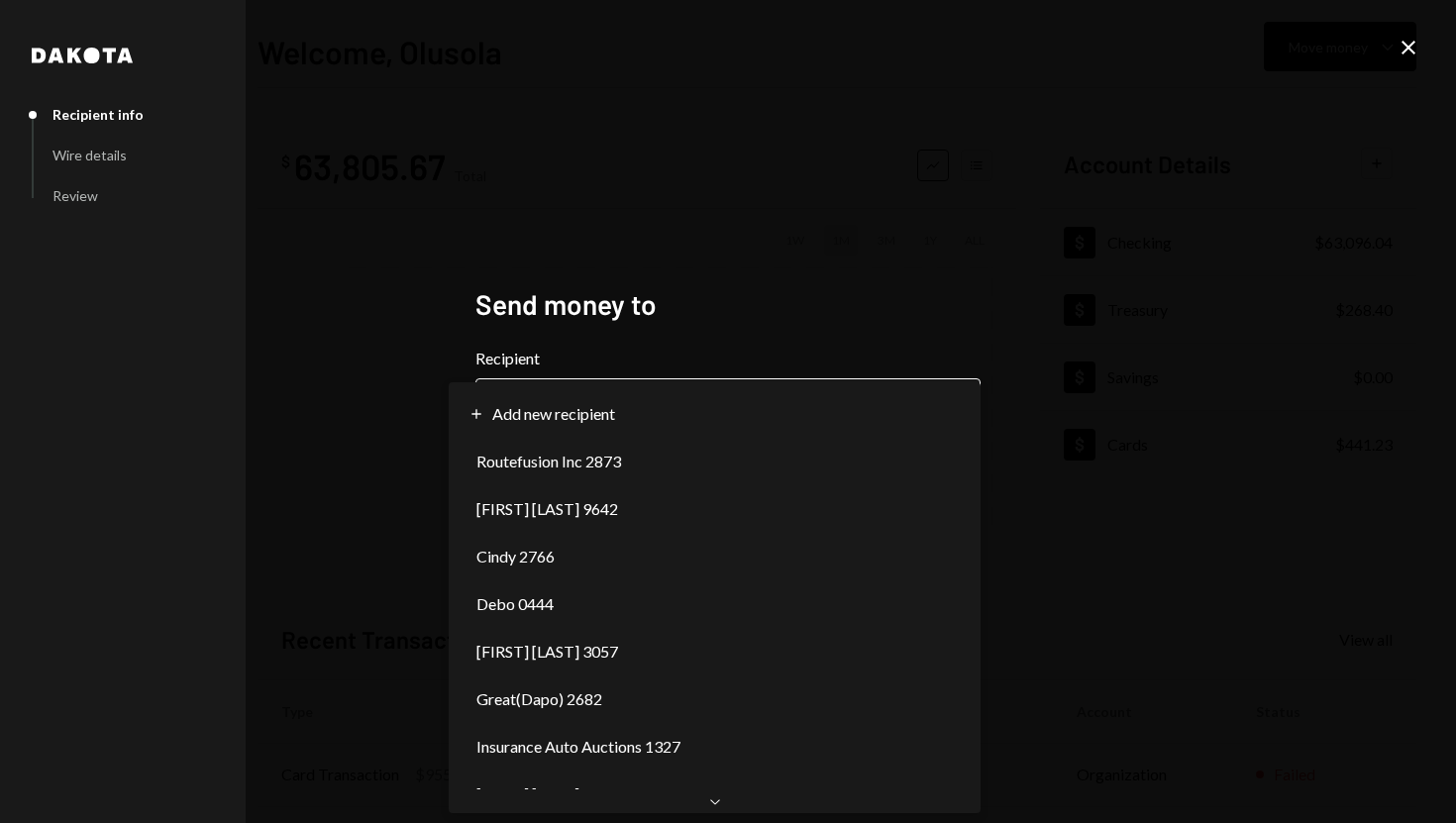 scroll, scrollTop: 549, scrollLeft: 0, axis: vertical 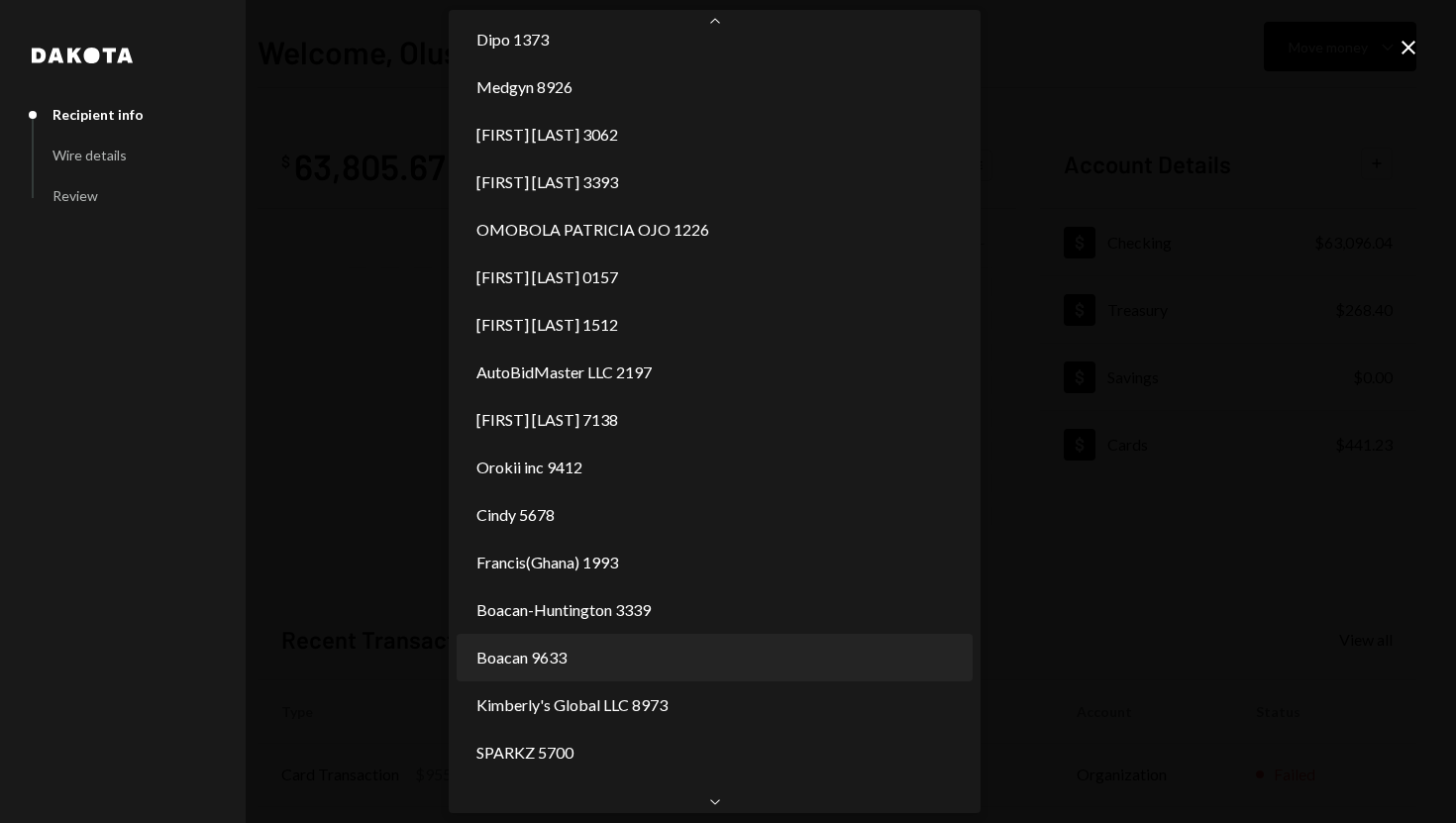 select on "**********" 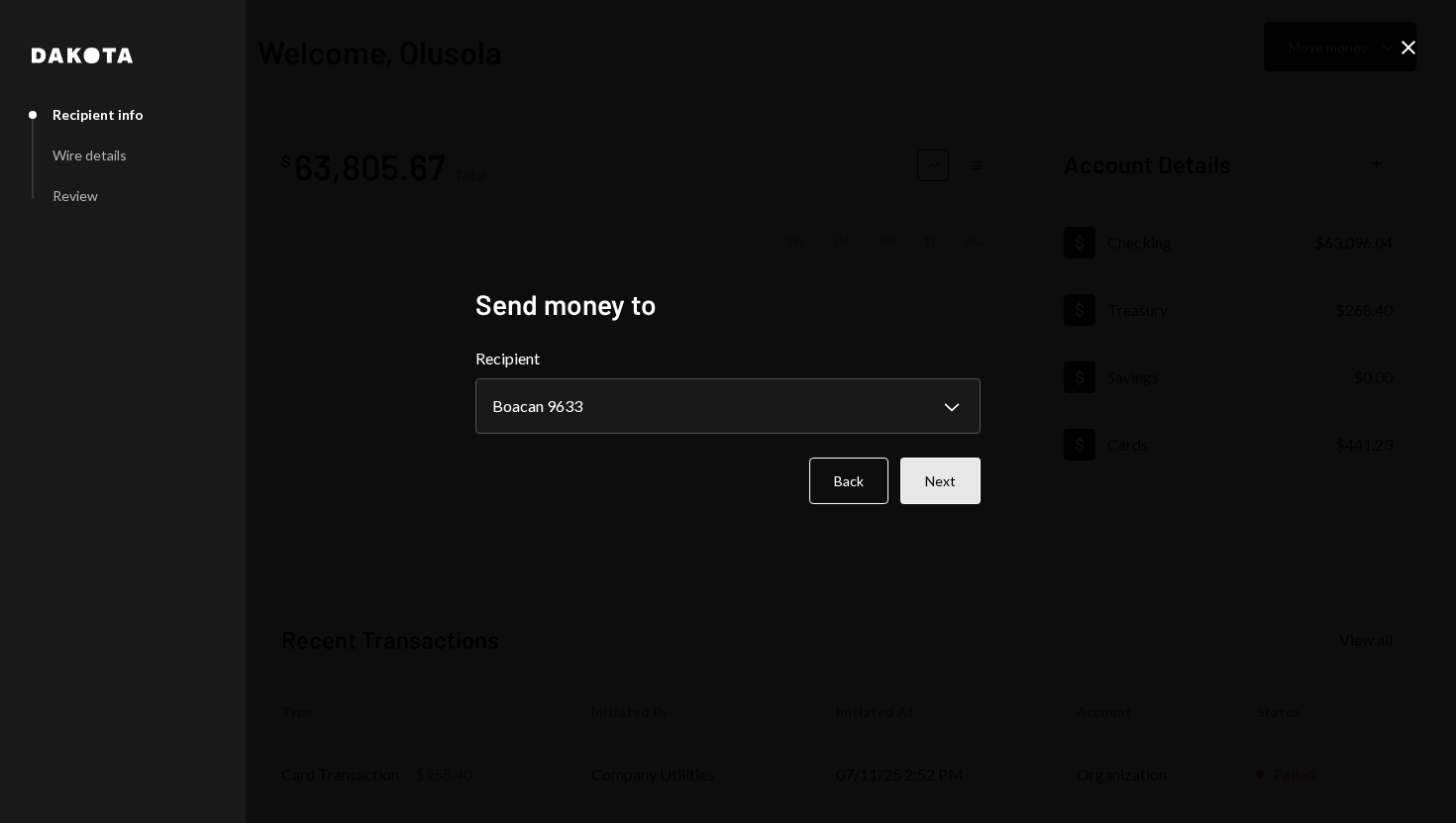 click on "Next" at bounding box center [940, 480] 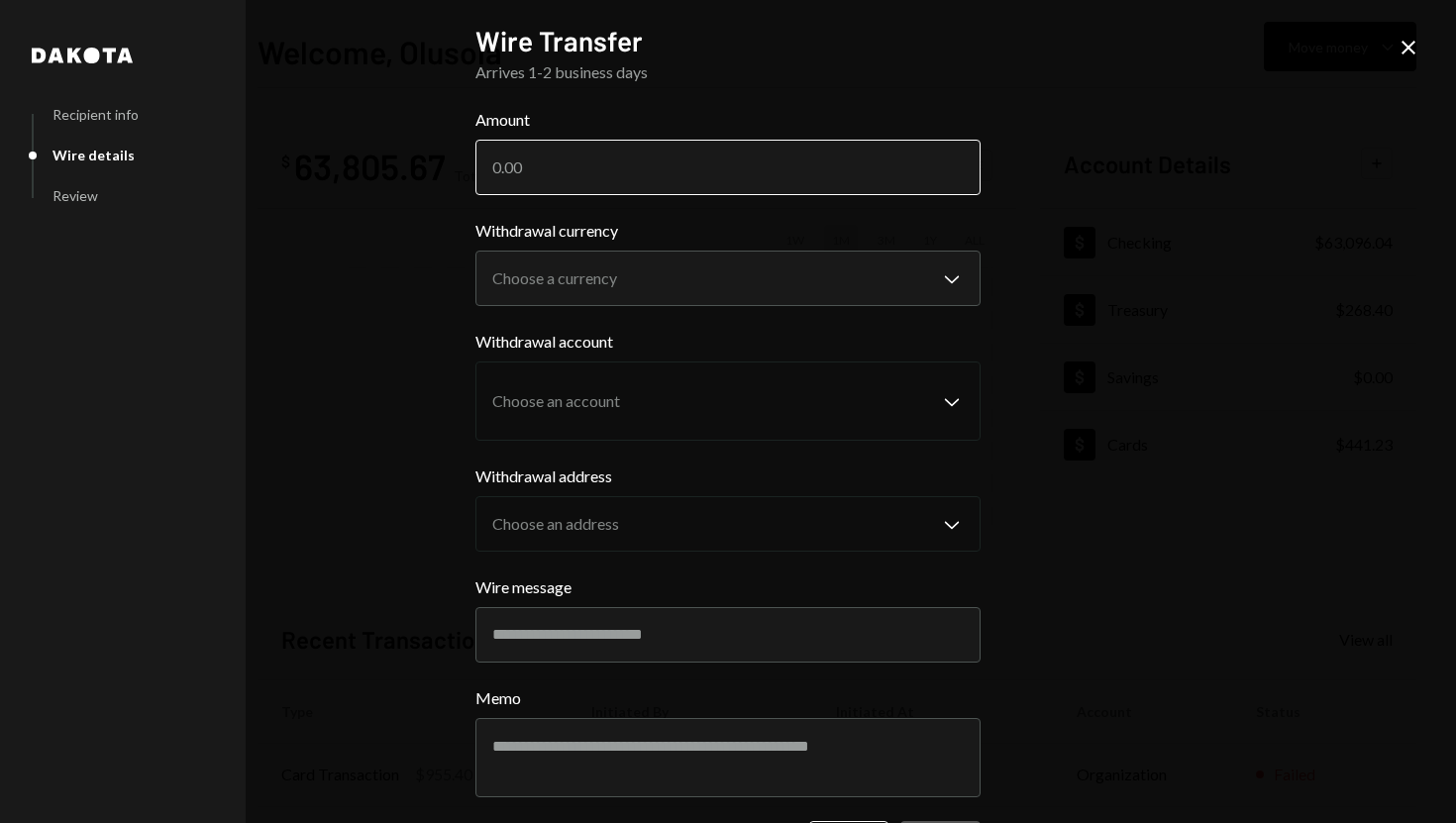 click on "Amount" at bounding box center [728, 167] 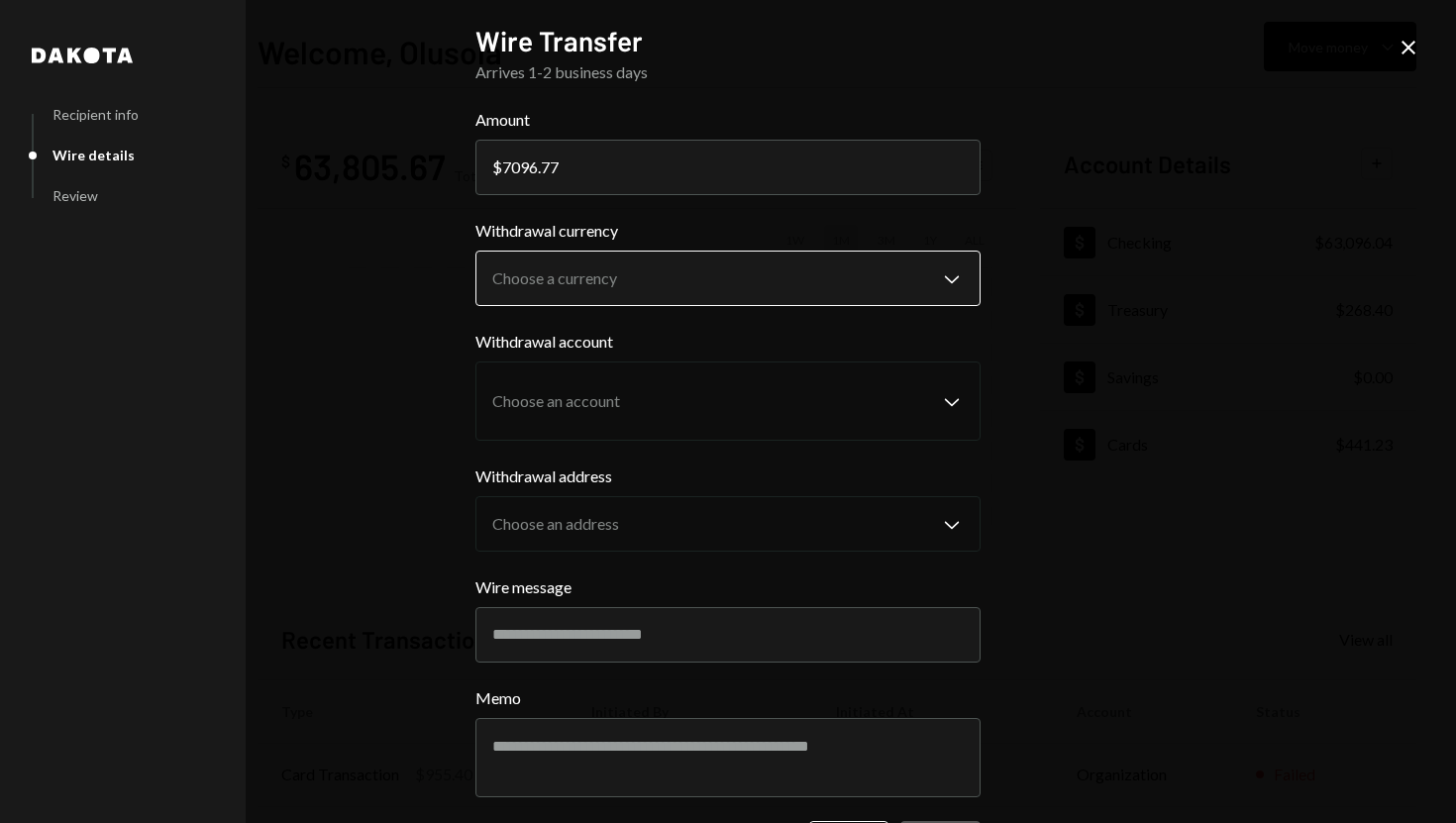 type on "7096.77" 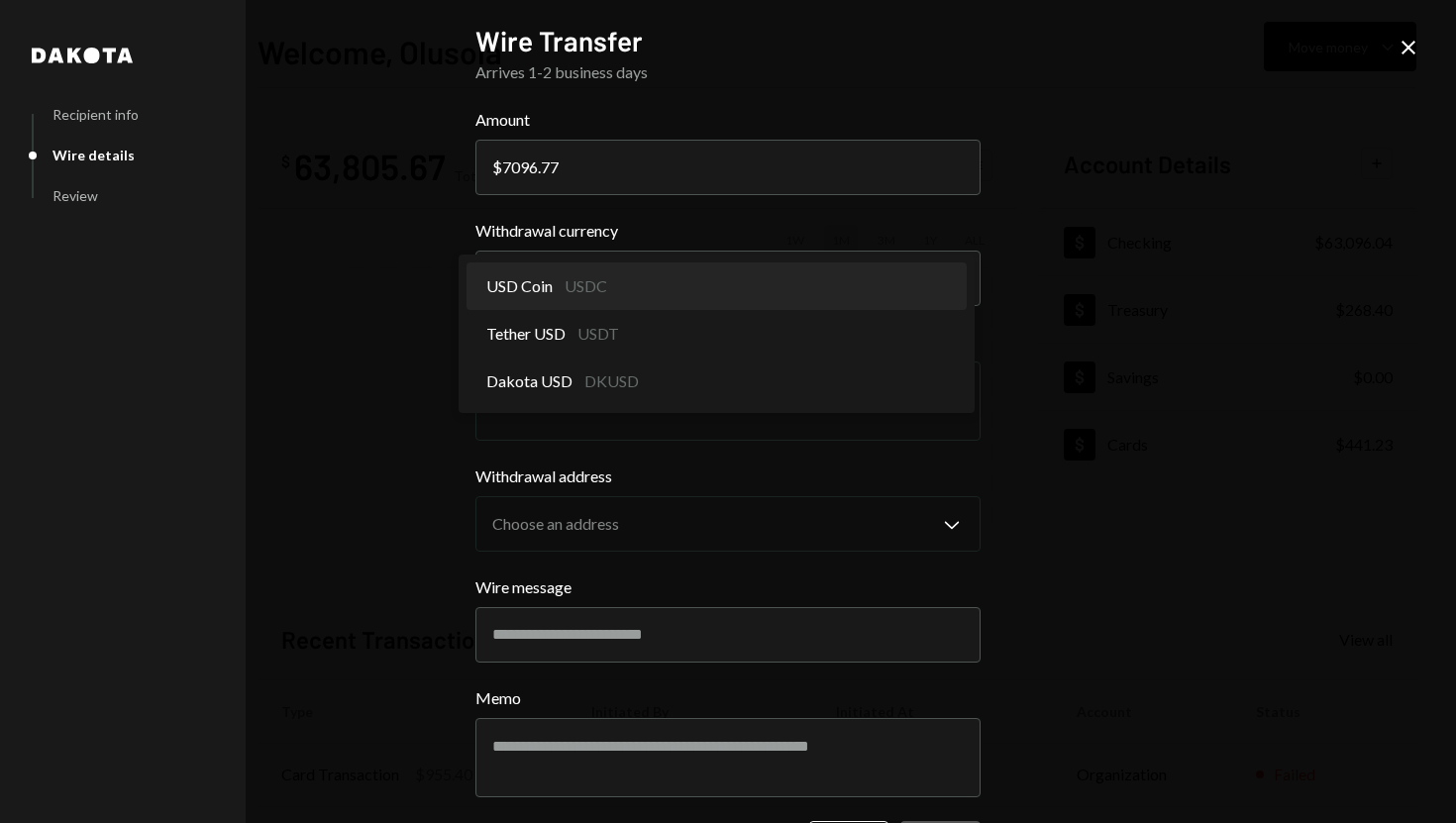 select on "****" 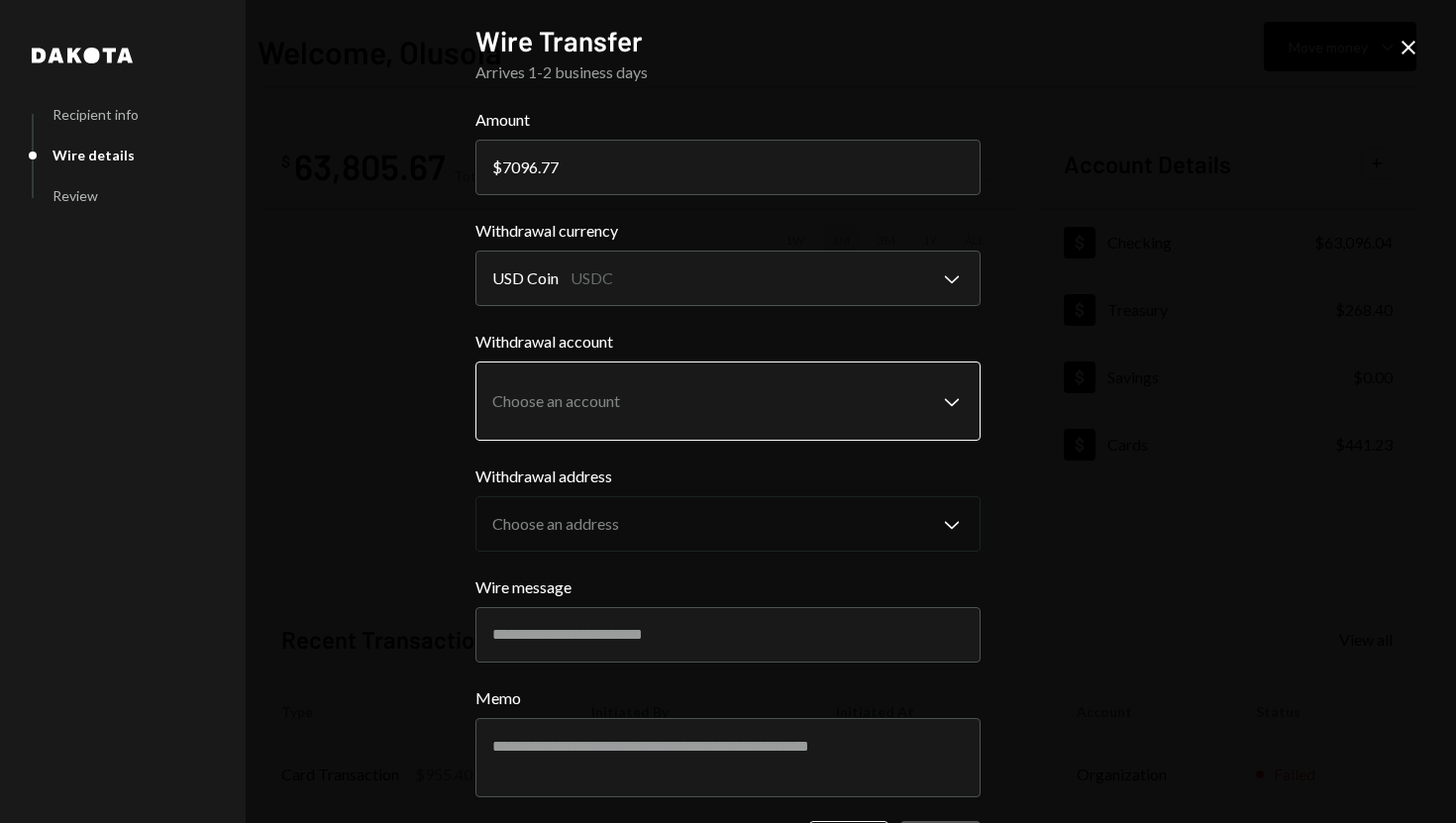 click on "S SPARK TECH HUB Caret Down Home Home Inbox Inbox Activities Transactions Accounts Accounts Caret Down Checking $63,096.04 Treasury $268.40 Savings $0.00 Cards $441.23 Dollar Rewards User Recipients Team Team Welcome, [FIRST] Move money Caret Down $ 63,805.67 Total Graph Accounts 1W 1M 3M 1Y ALL Account Details Plus Dollar Checking $63,096.04 Dollar Treasury $268.40 Dollar Savings $0.00 Dollar Cards $441.23 Recent Transactions View all Type Initiated By Initiated At Account Status Card Transaction $955.40 Company Utilities 07/11/25 2:52 PM Organization Failed Deposit 33,616  USDC 0x260B...C54cEa Copy 07/11/25 12:32 PM Checking Completed Withdrawal 24,000  USDC [FIRST] [LAST] 07/11/25 10:45 AM Checking Completed Bank Payment $4,004.00 [FIRST] [LAST] 07/11/25 10:01 AM Checking Completed Bank Payment $6,569.56 [FIRST] [LAST] 07/11/25 10:00 AM Checking Completed /dashboard   Dakota Recipient info Wire details Review Wire Transfer Arrives 1-2 business days Amount $ 7096.77 Withdrawal currency USD Coin USDC" at bounding box center [728, 411] 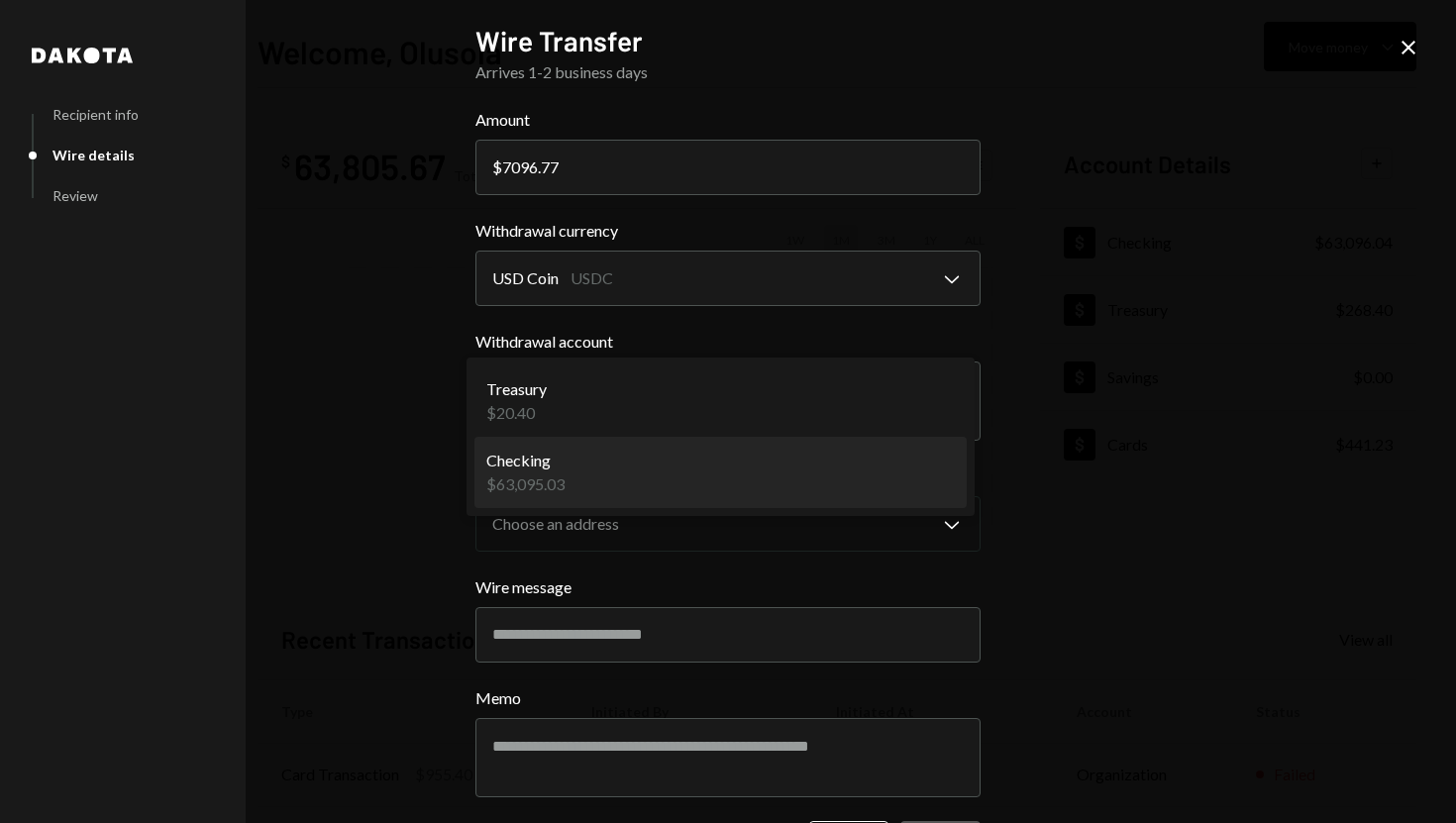select on "**********" 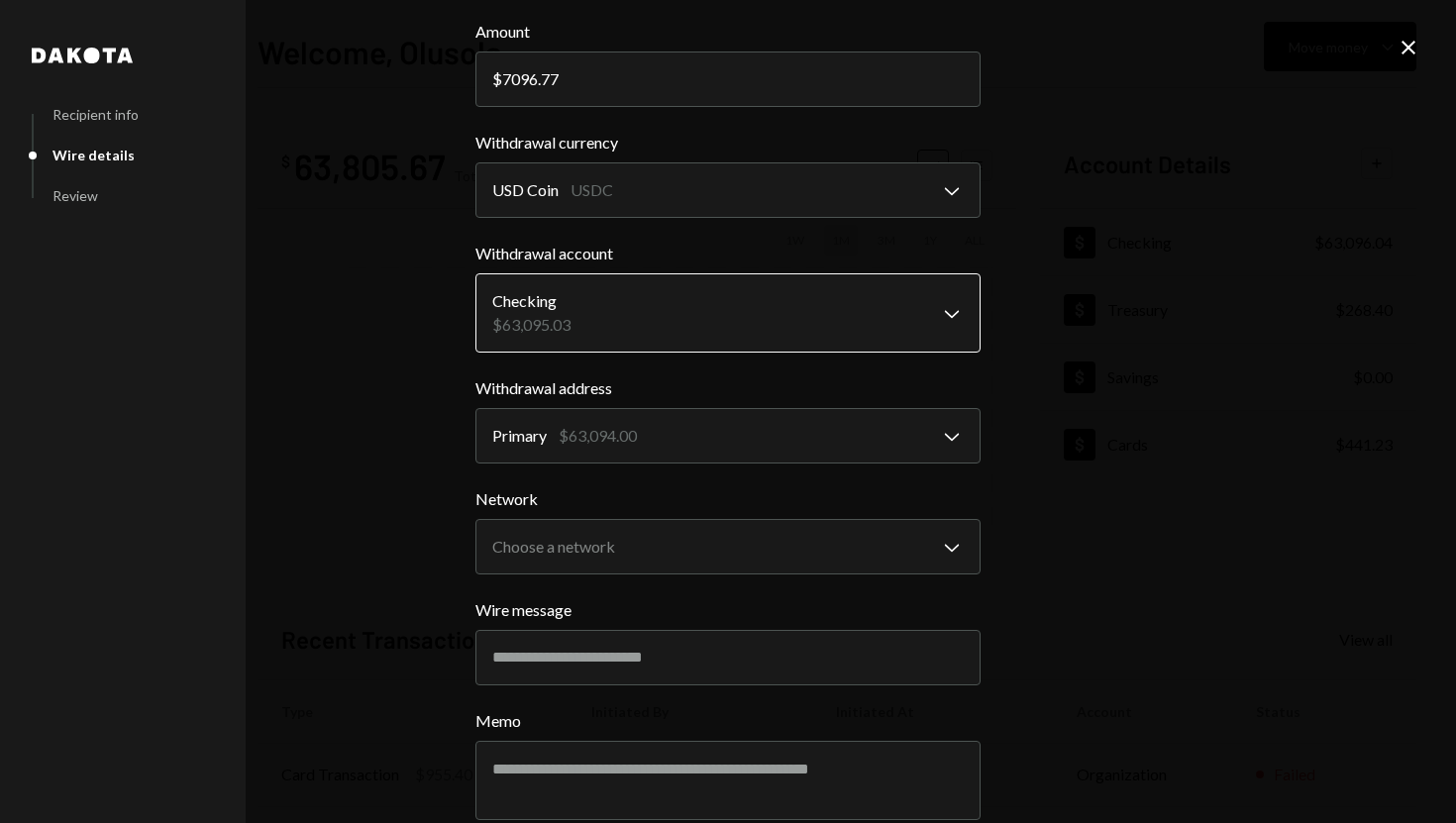 scroll, scrollTop: 158, scrollLeft: 0, axis: vertical 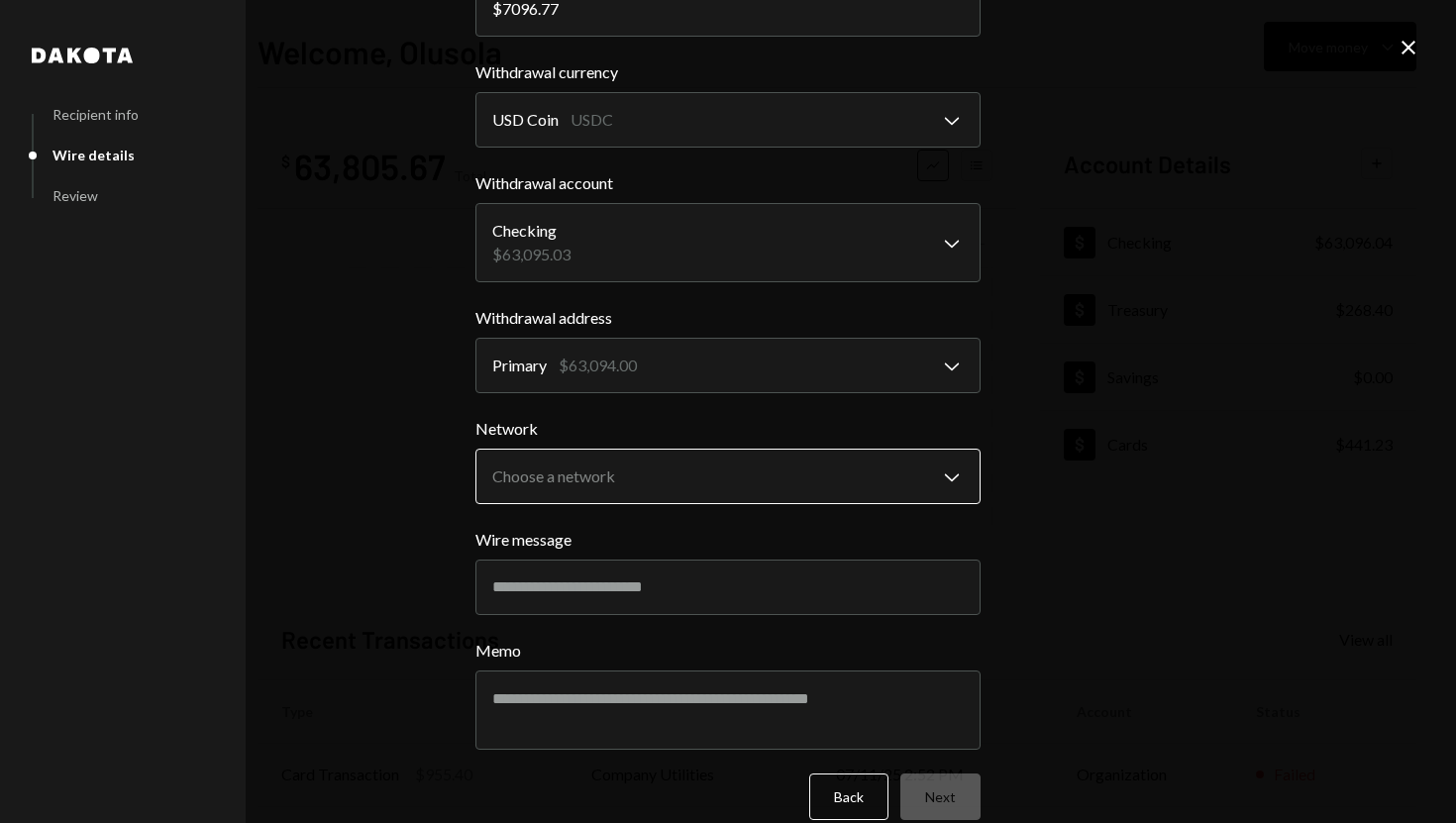 click on "S SPARK TECH HUB Caret Down Home Home Inbox Inbox Activities Transactions Accounts Accounts Caret Down Checking $63,096.04 Treasury $268.40 Savings $0.00 Cards $441.23 Dollar Rewards User Recipients Team Team Welcome, [FIRST] Move money Caret Down $ 63,805.67 Total Graph Accounts 1W 1M 3M 1Y ALL Account Details Plus Dollar Checking $63,096.04 Dollar Treasury $268.40 Dollar Savings $0.00 Dollar Cards $441.23 Recent Transactions View all Type Initiated By Initiated At Account Status Card Transaction $955.40 Company Utilities 07/11/25 2:52 PM Organization Failed Deposit 33,616  USDC 0x260B...C54cEa Copy 07/11/25 12:32 PM Checking Completed Withdrawal 24,000  USDC [FIRST] [LAST] 07/11/25 10:45 AM Checking Completed Bank Payment $4,004.00 [FIRST] [LAST] 07/11/25 10:01 AM Checking Completed Bank Payment $6,569.56 [FIRST] [LAST] 07/11/25 10:00 AM Checking Completed /dashboard   Dakota Recipient info Wire details Review Wire Transfer Arrives 1-2 business days Amount $ 7096.77 Withdrawal currency USD Coin USDC" at bounding box center [728, 411] 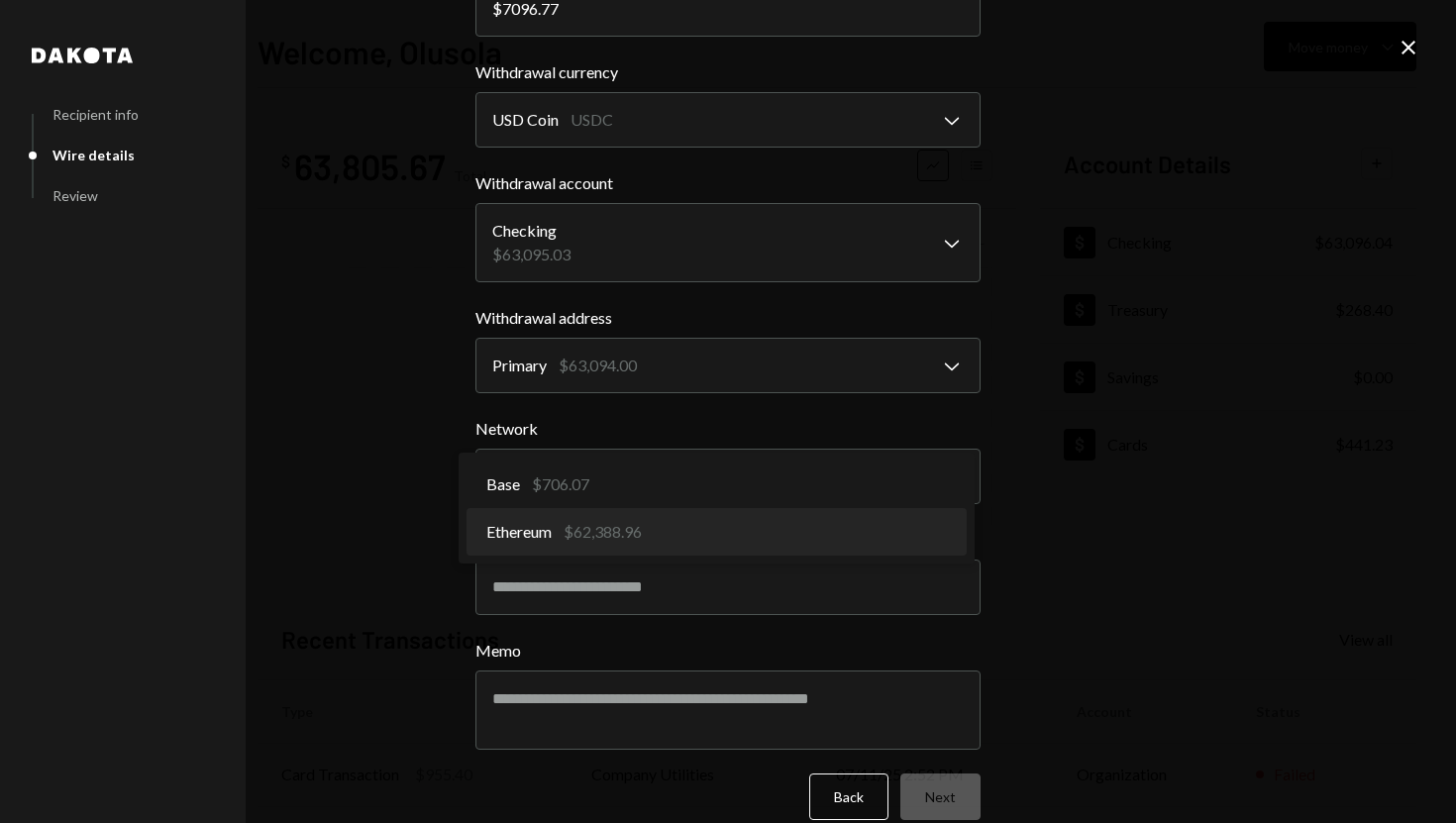 select on "**********" 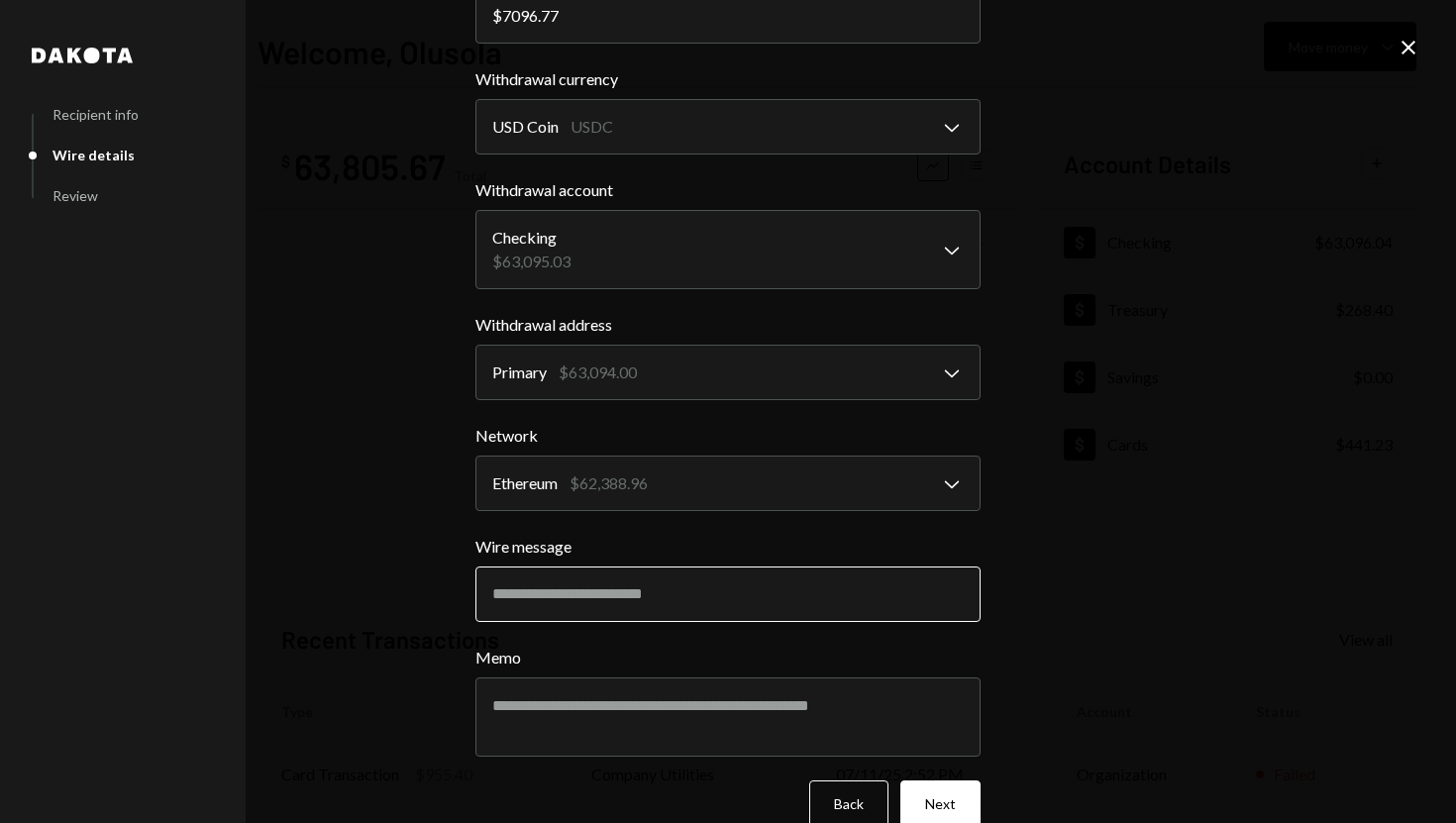 scroll, scrollTop: 186, scrollLeft: 0, axis: vertical 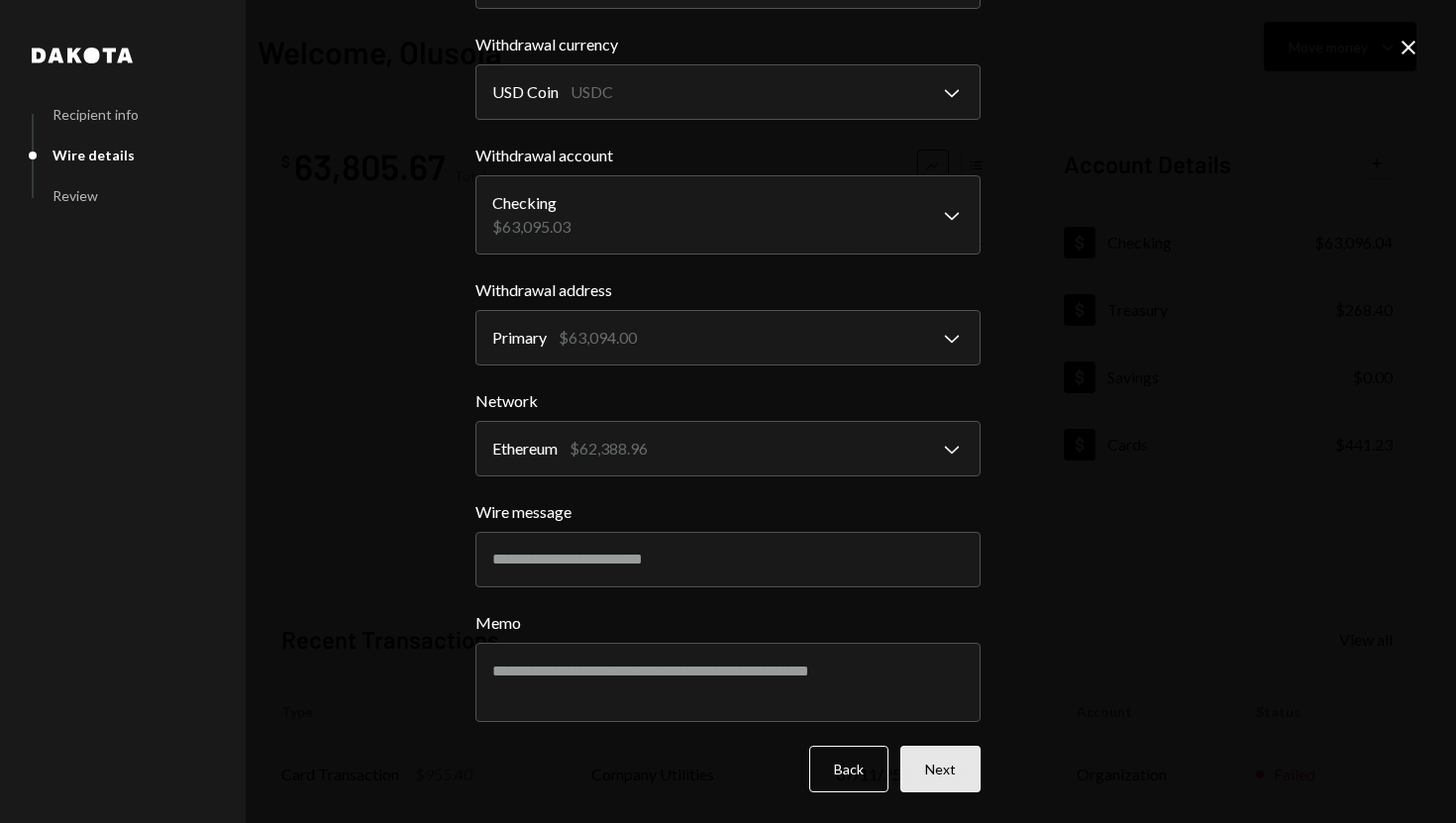 click on "Next" at bounding box center [940, 769] 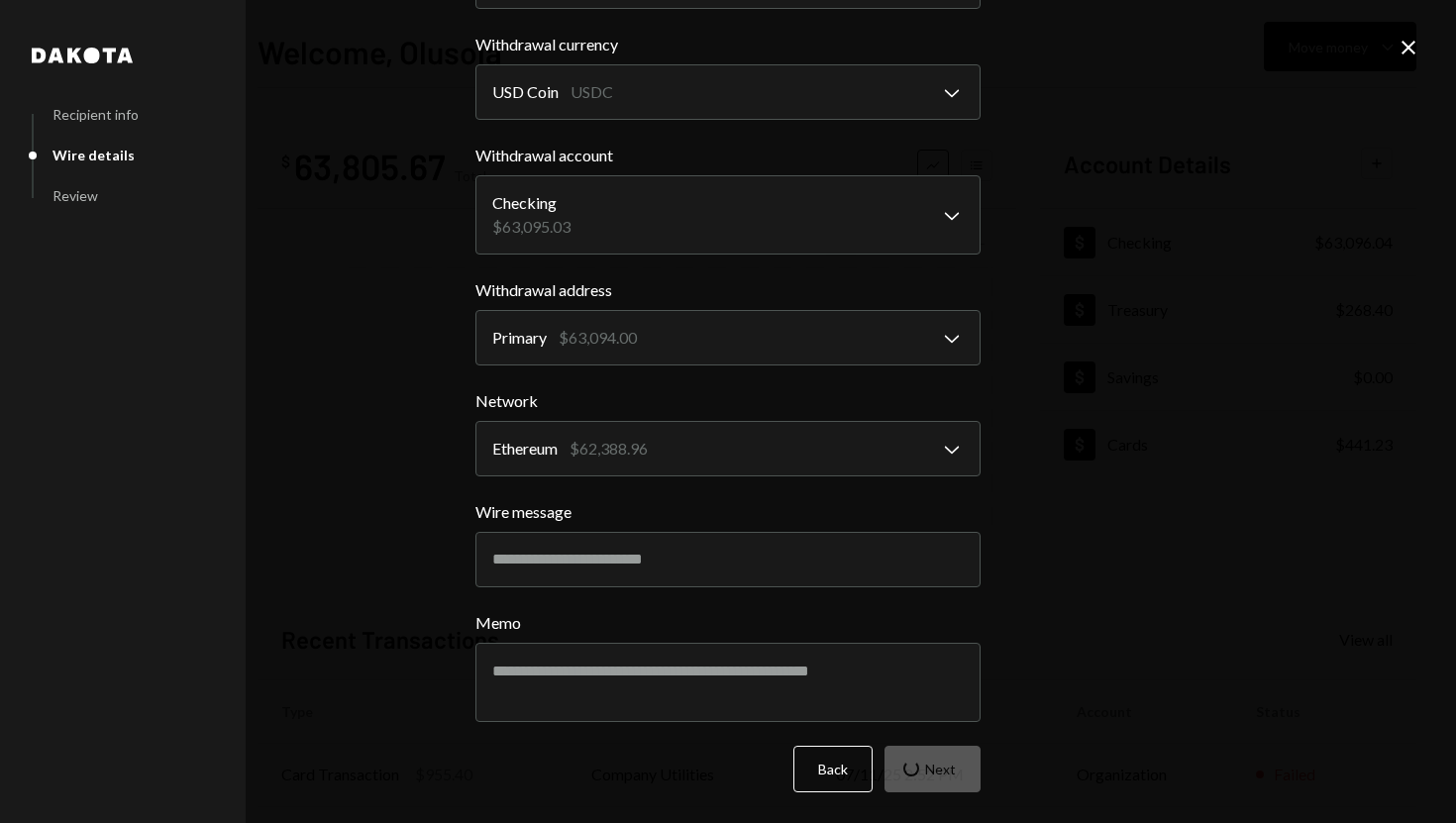 scroll, scrollTop: 0, scrollLeft: 0, axis: both 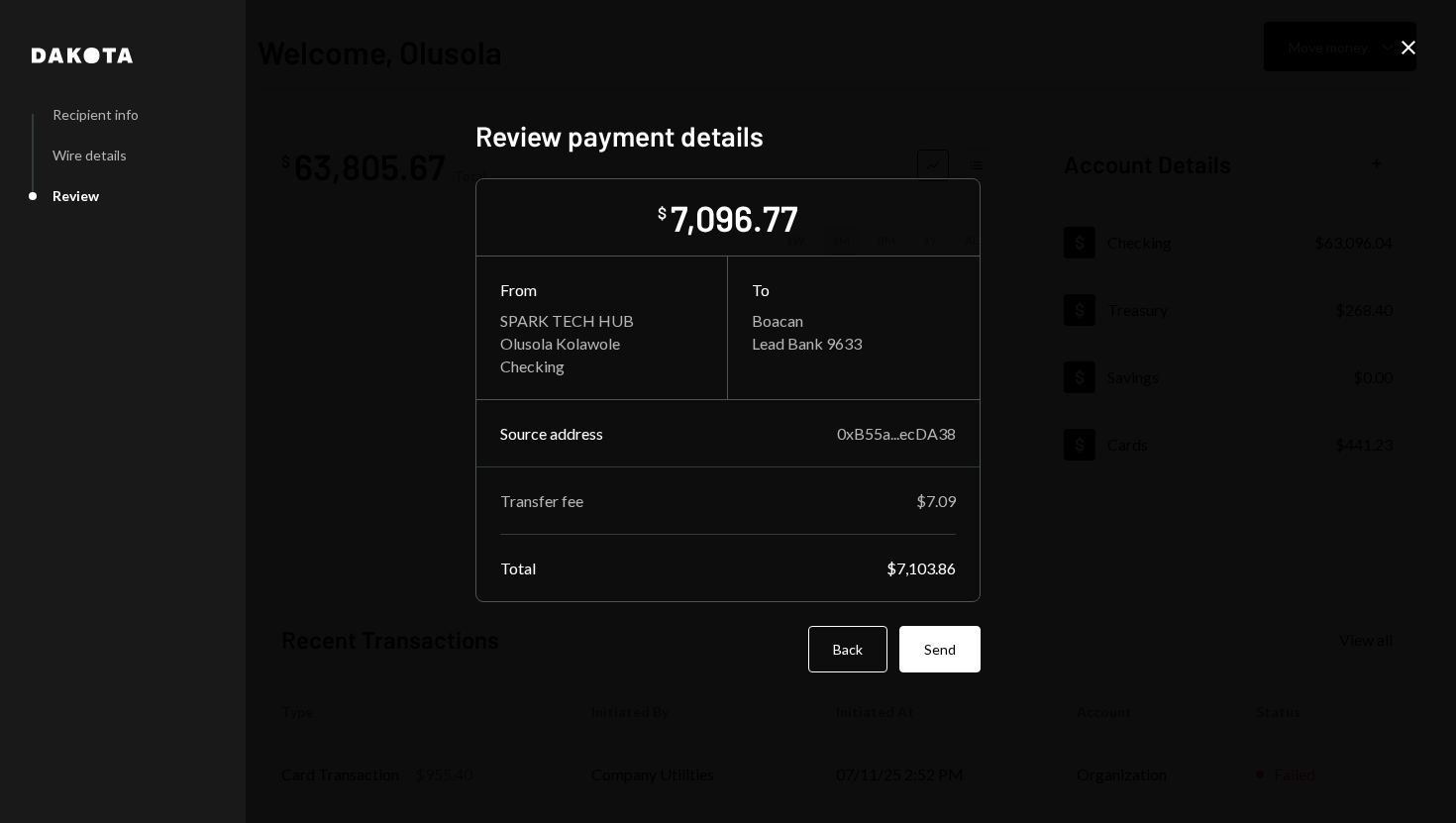 click on "$7,103.86" at bounding box center [921, 567] 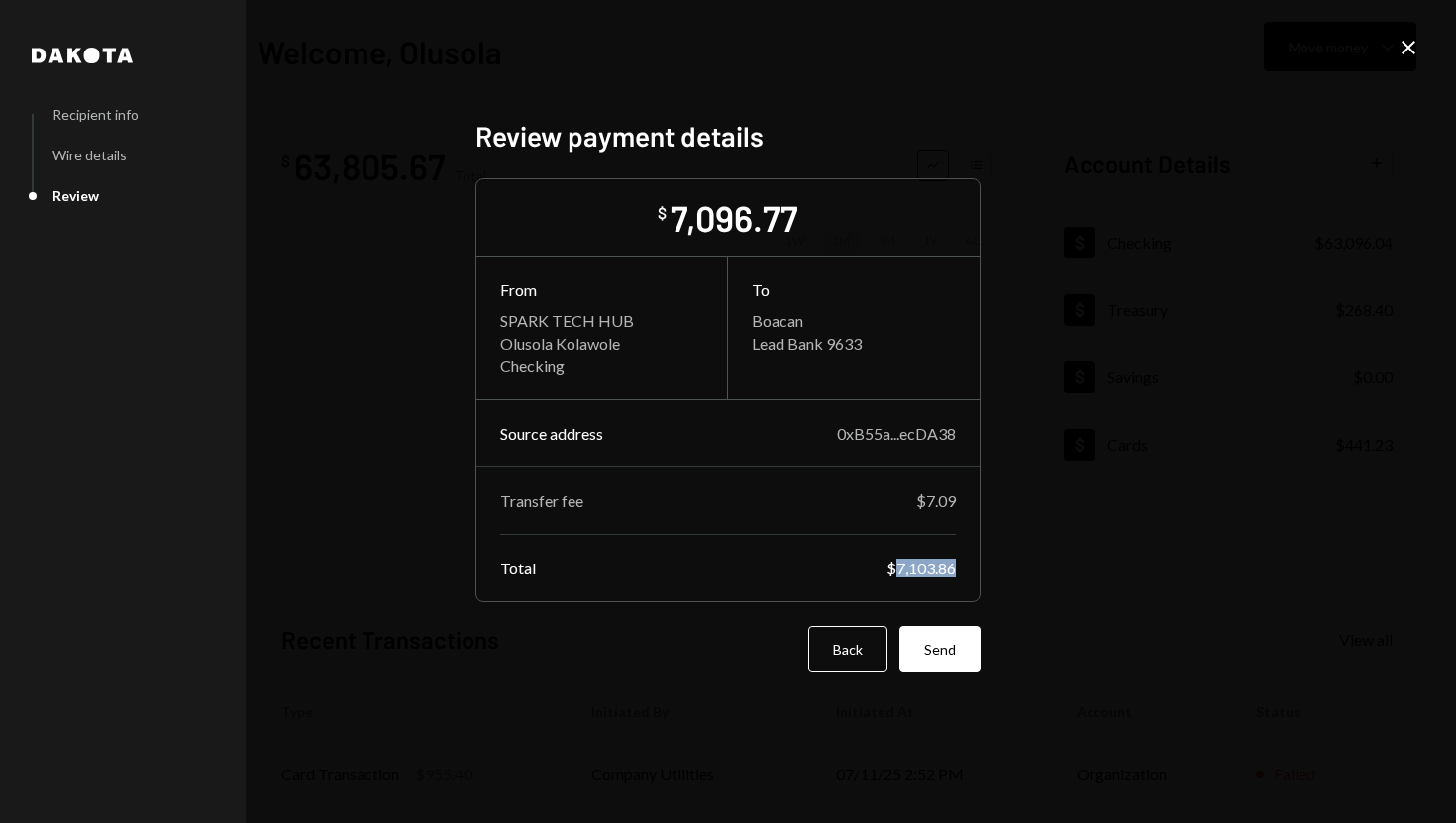 copy on "7,103.86" 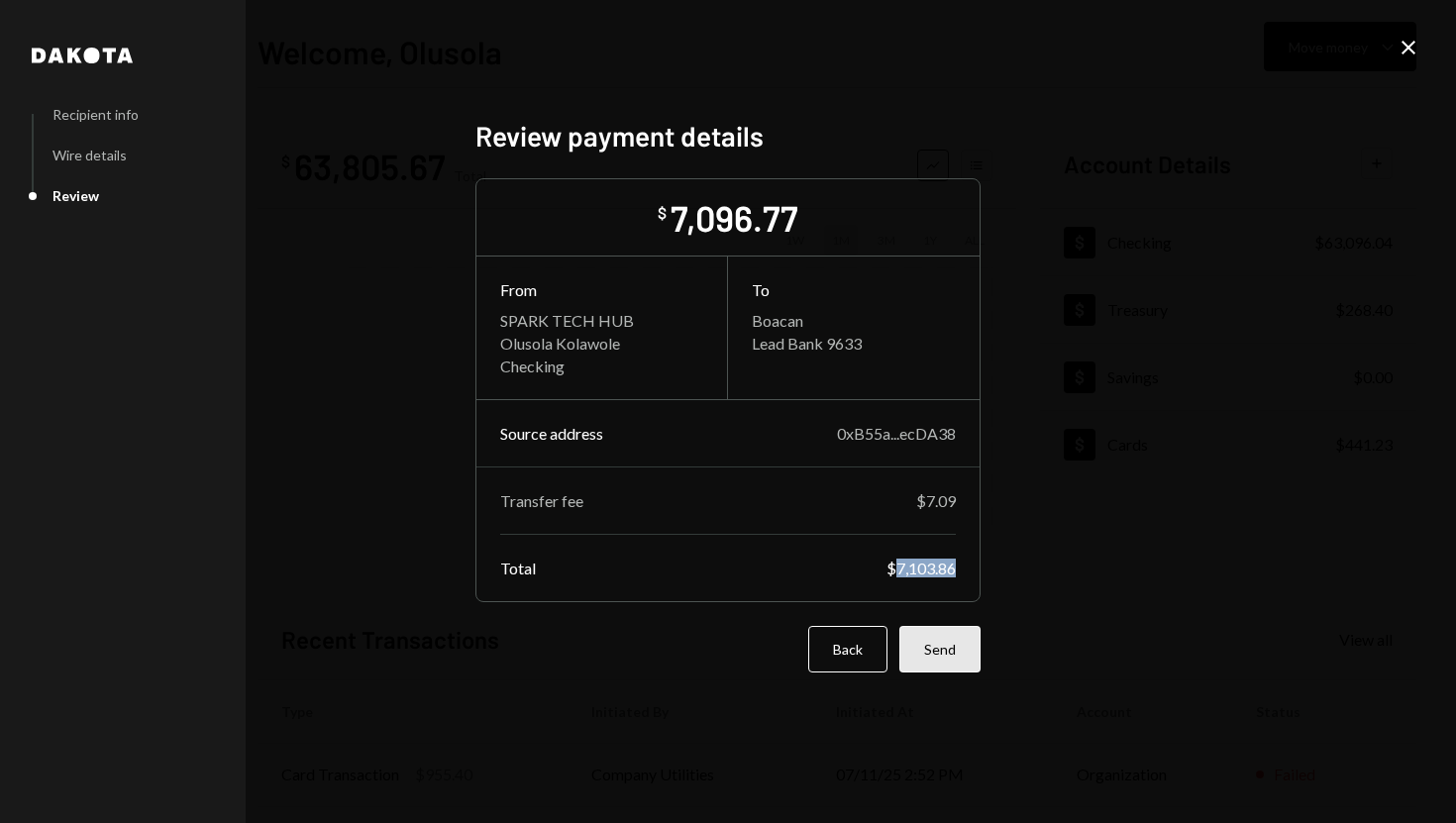 click on "Send" at bounding box center (940, 649) 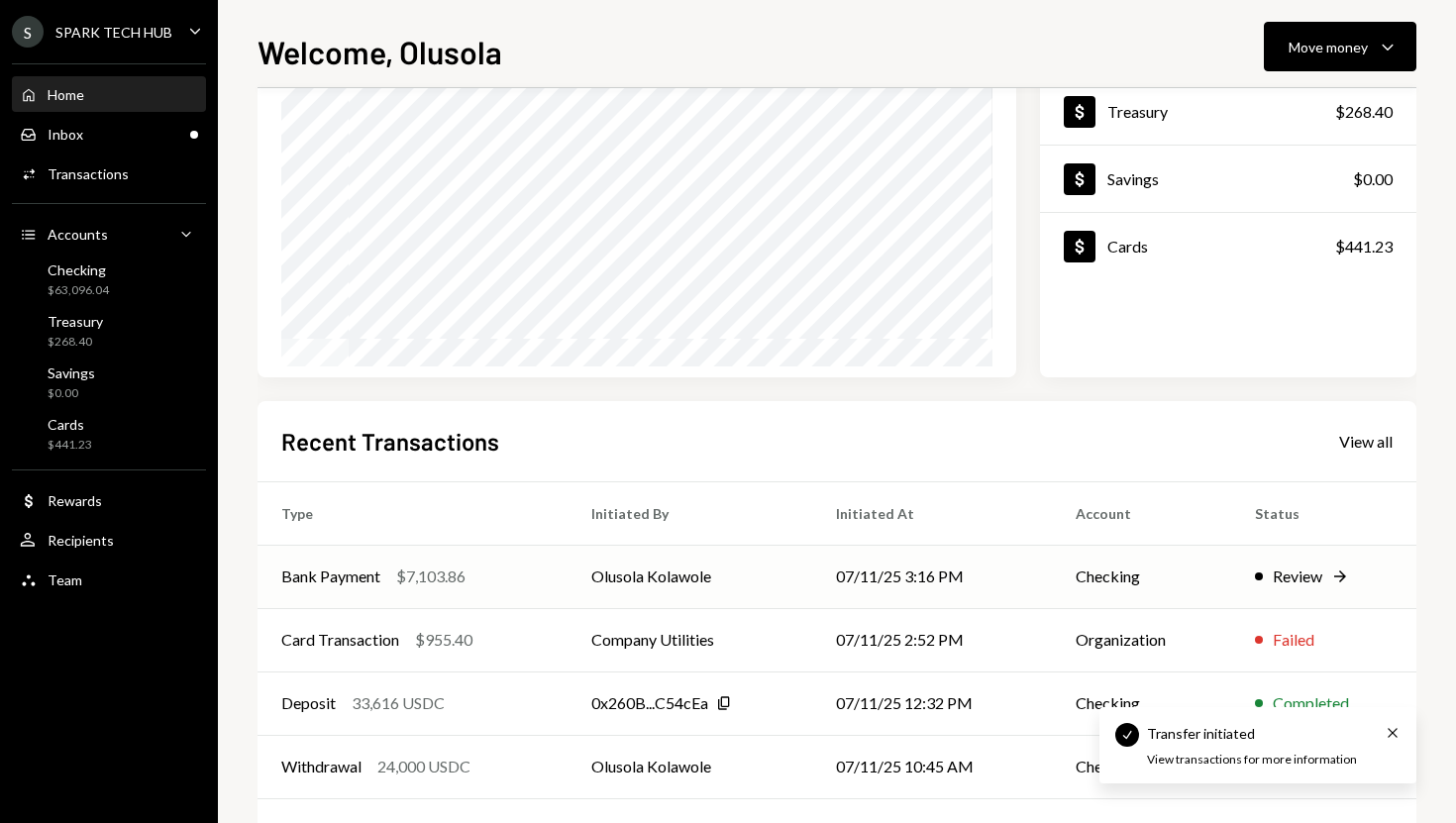 scroll, scrollTop: 276, scrollLeft: 0, axis: vertical 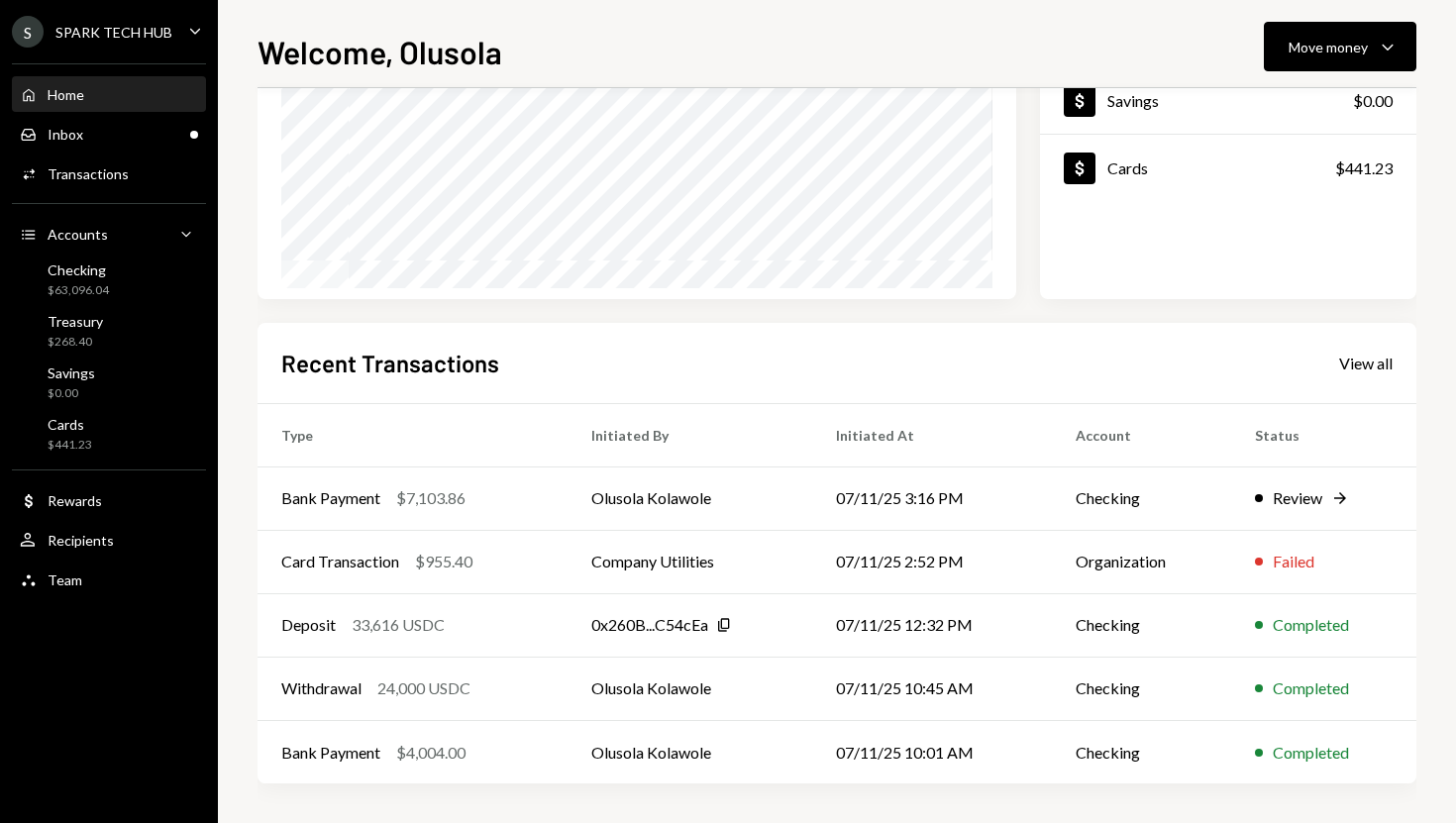 click on "Home Home Inbox Inbox Activities Transactions Accounts Accounts Caret Down Checking $63,096.04 Treasury $268.40 Savings $0.00 Cards $441.23 Dollar Rewards User Recipients Team Team" at bounding box center [109, 326] 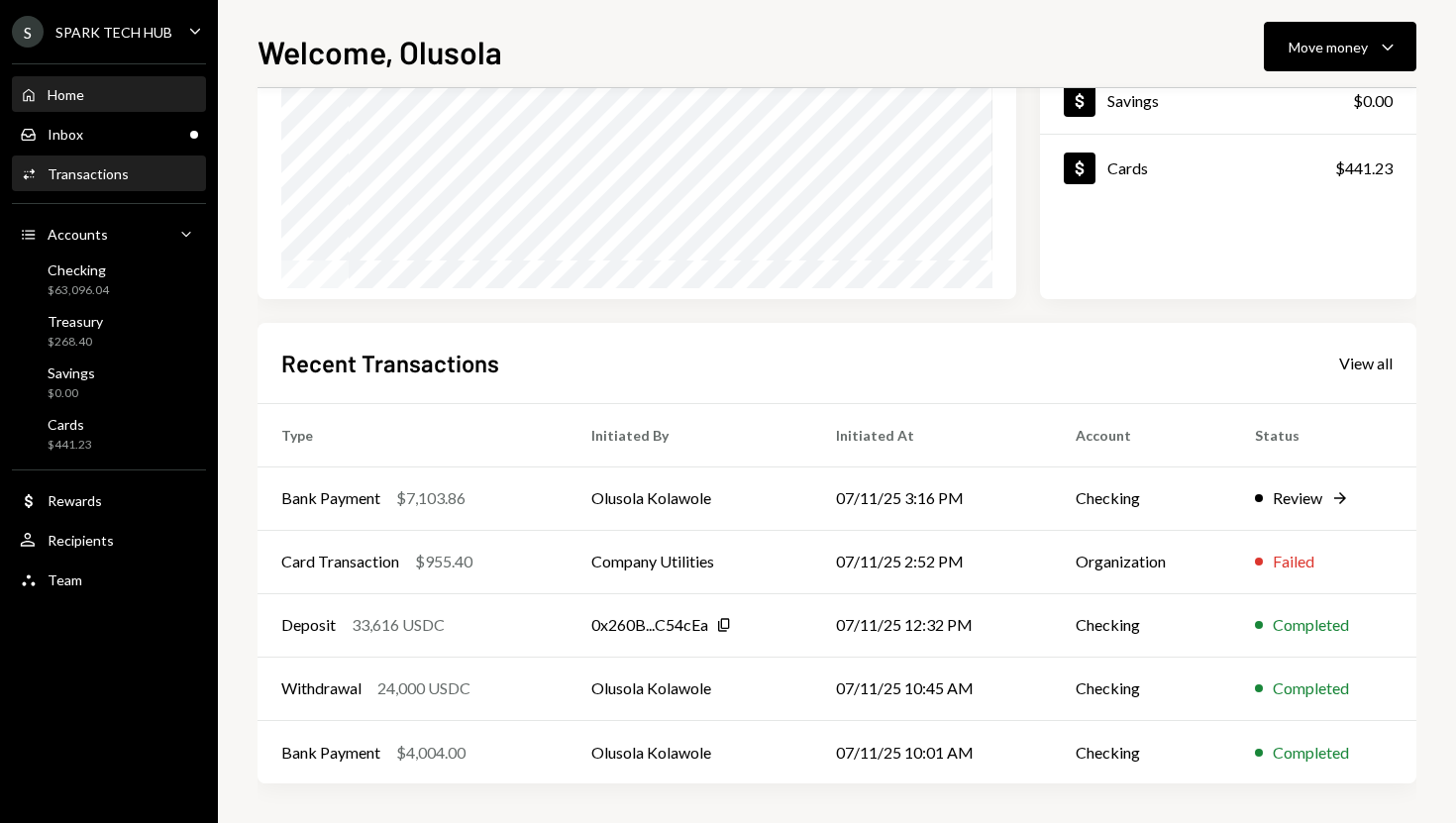 click on "Activities Transactions" at bounding box center [109, 174] 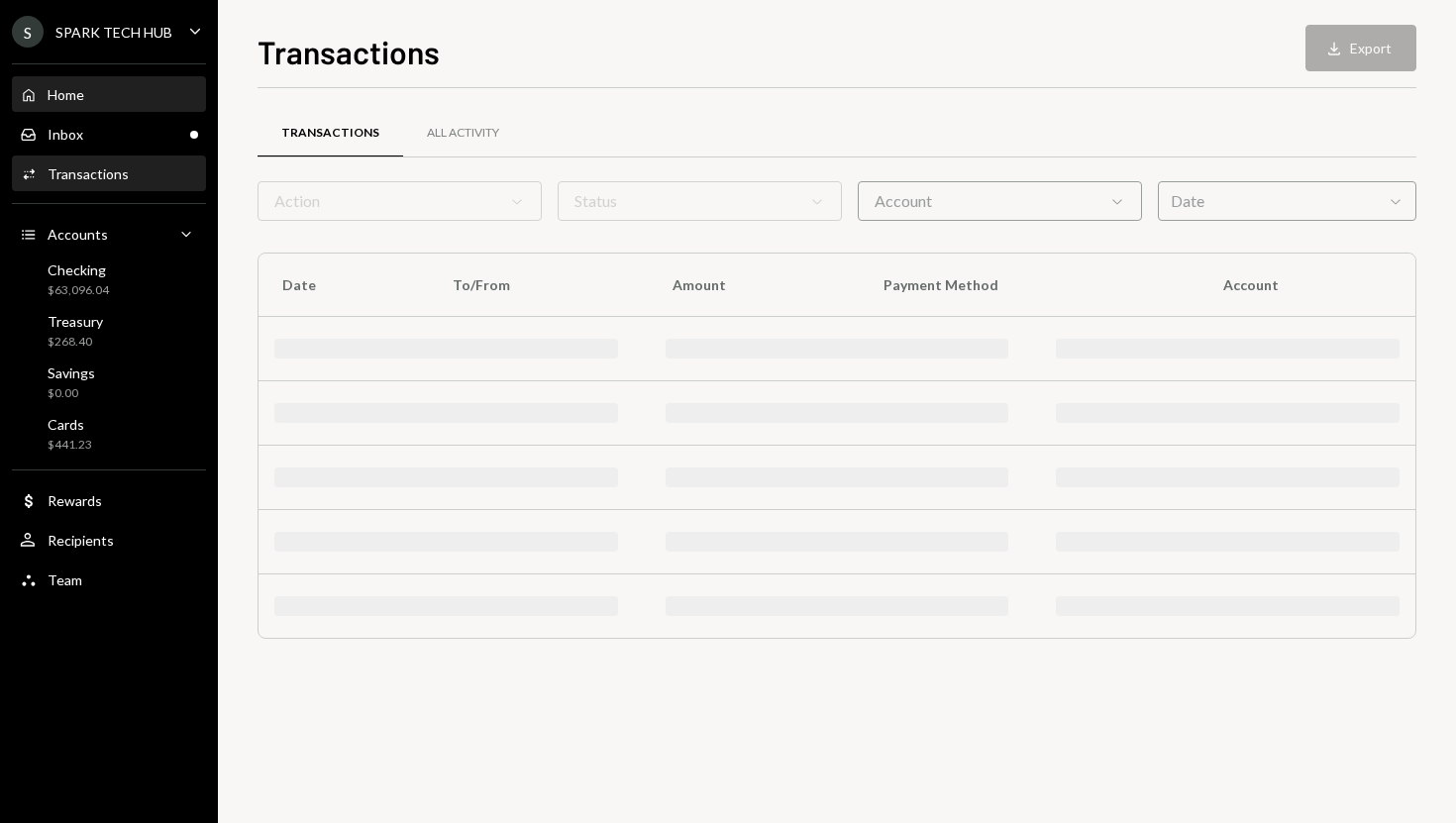 click on "Home Home" at bounding box center (109, 95) 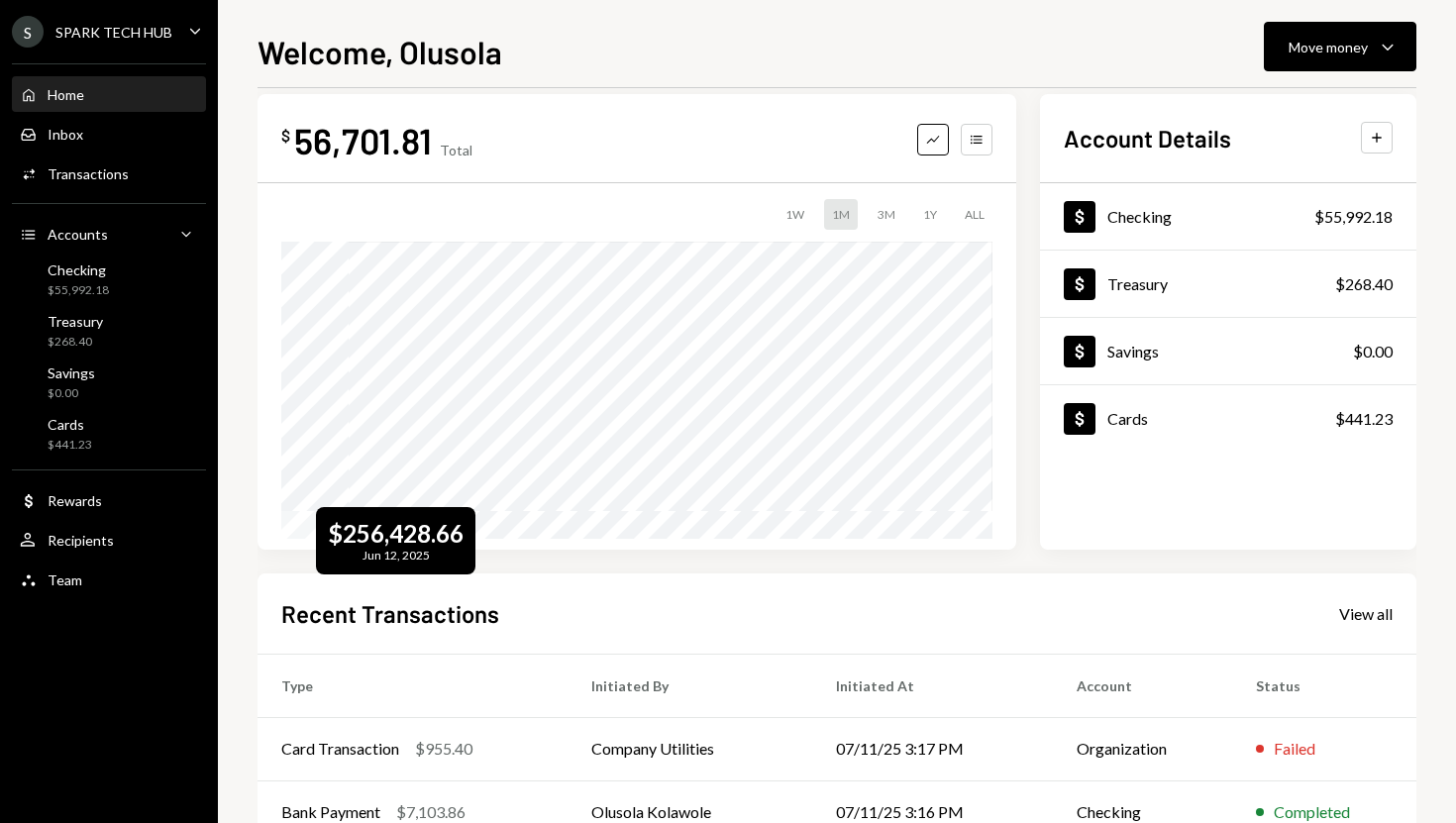 scroll, scrollTop: 0, scrollLeft: 0, axis: both 